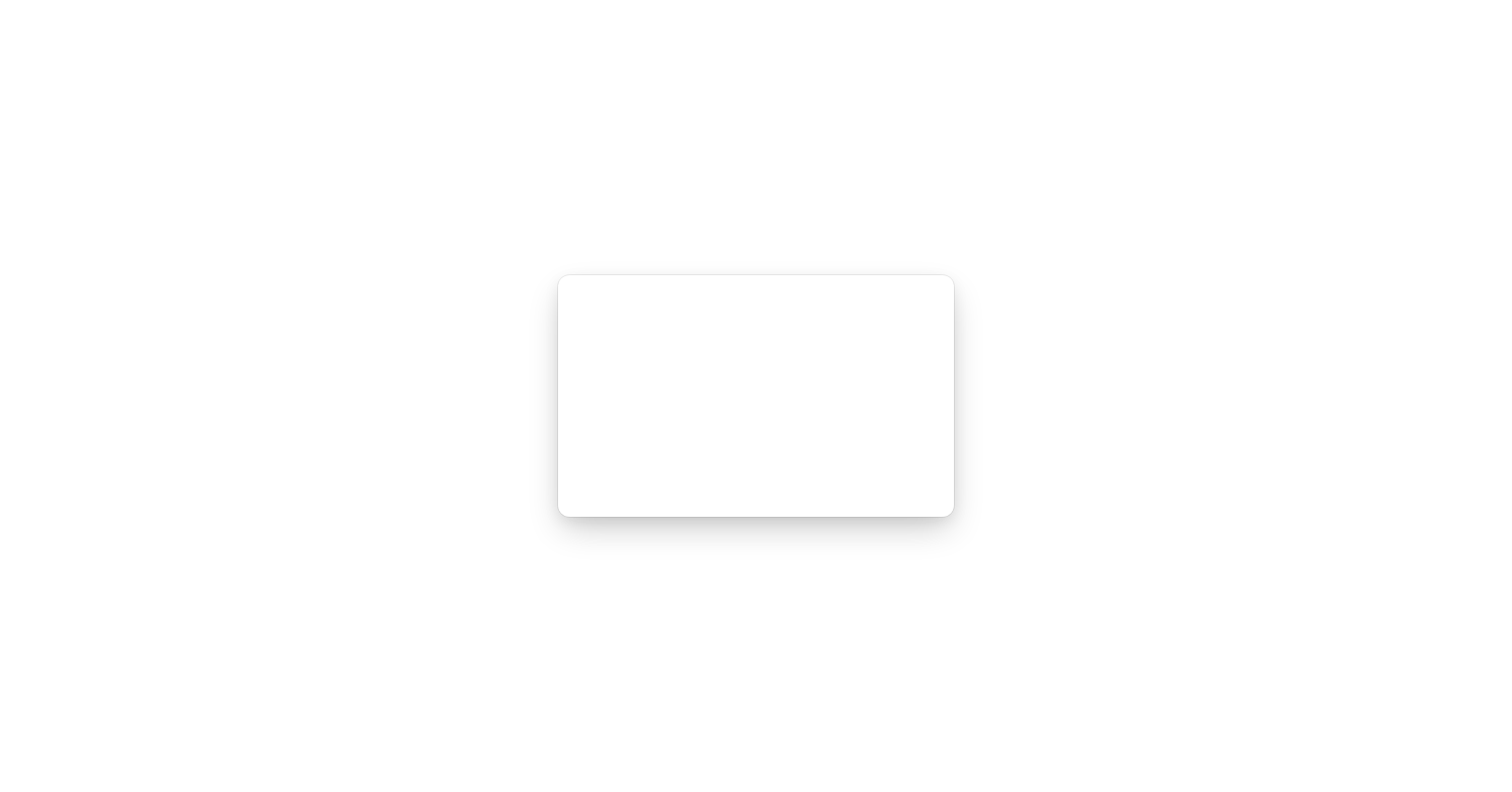 scroll, scrollTop: 0, scrollLeft: 0, axis: both 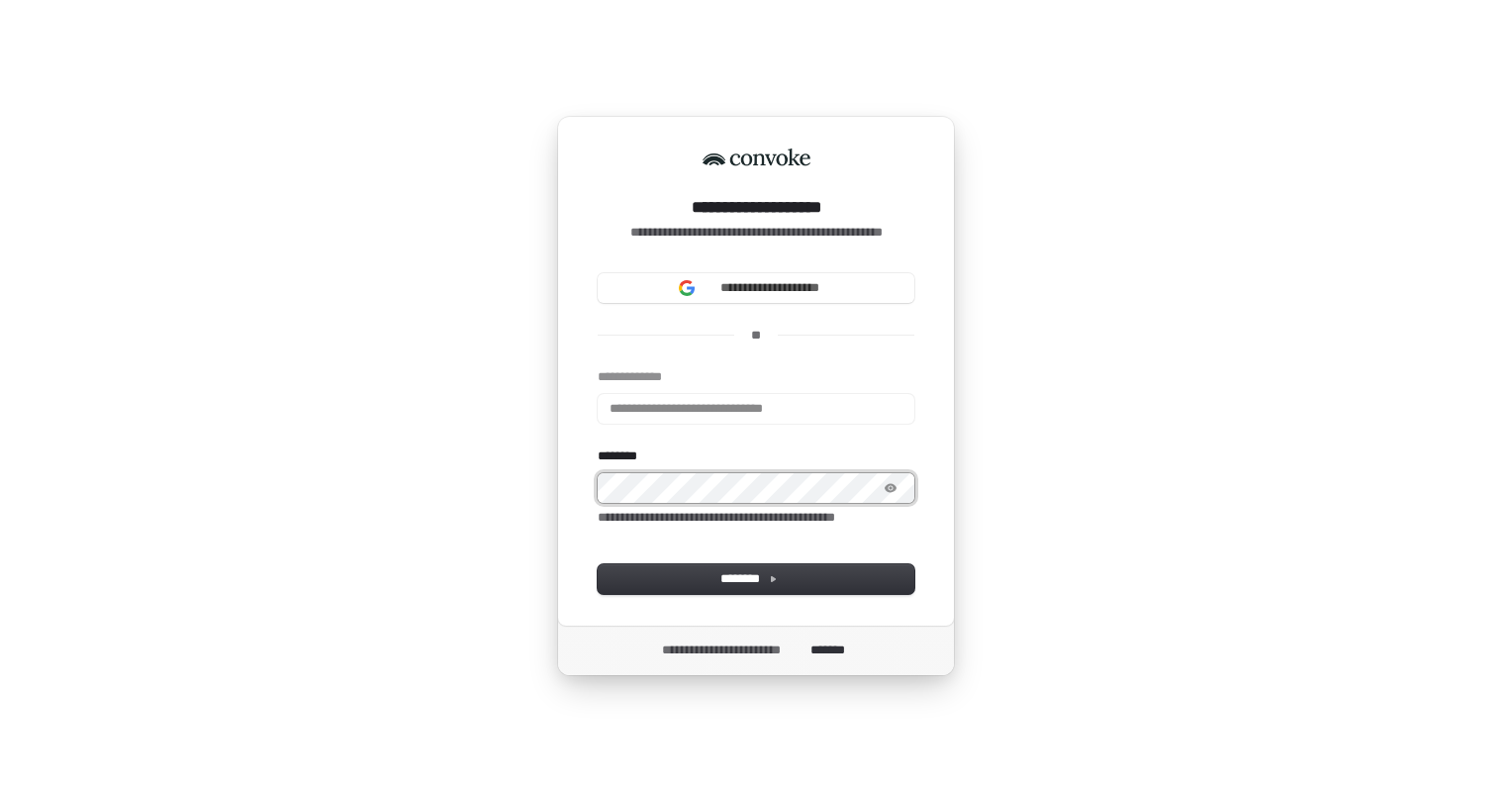 click on "**********" at bounding box center (756, 490) 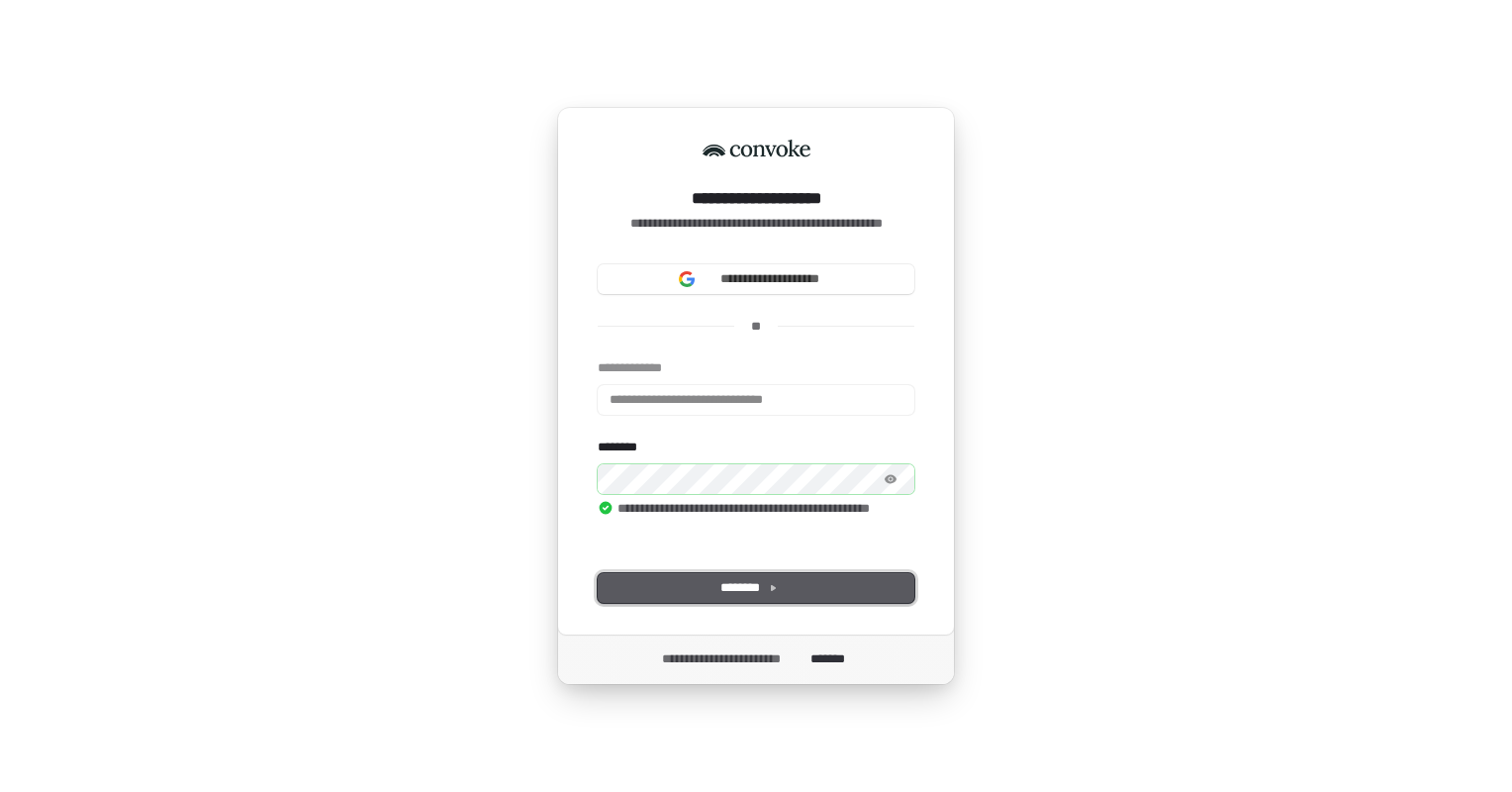 click on "********" at bounding box center (756, 588) 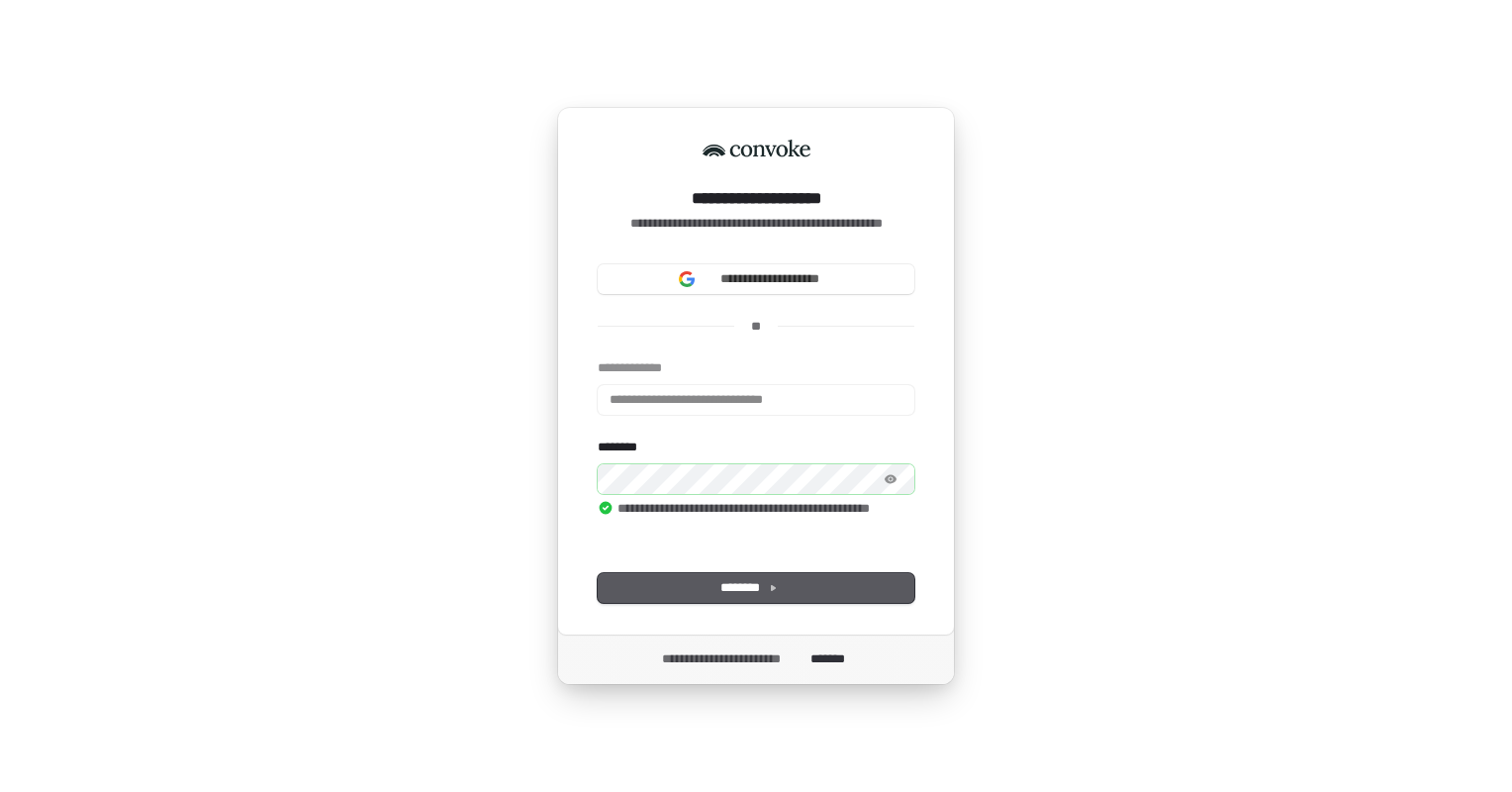 type on "**********" 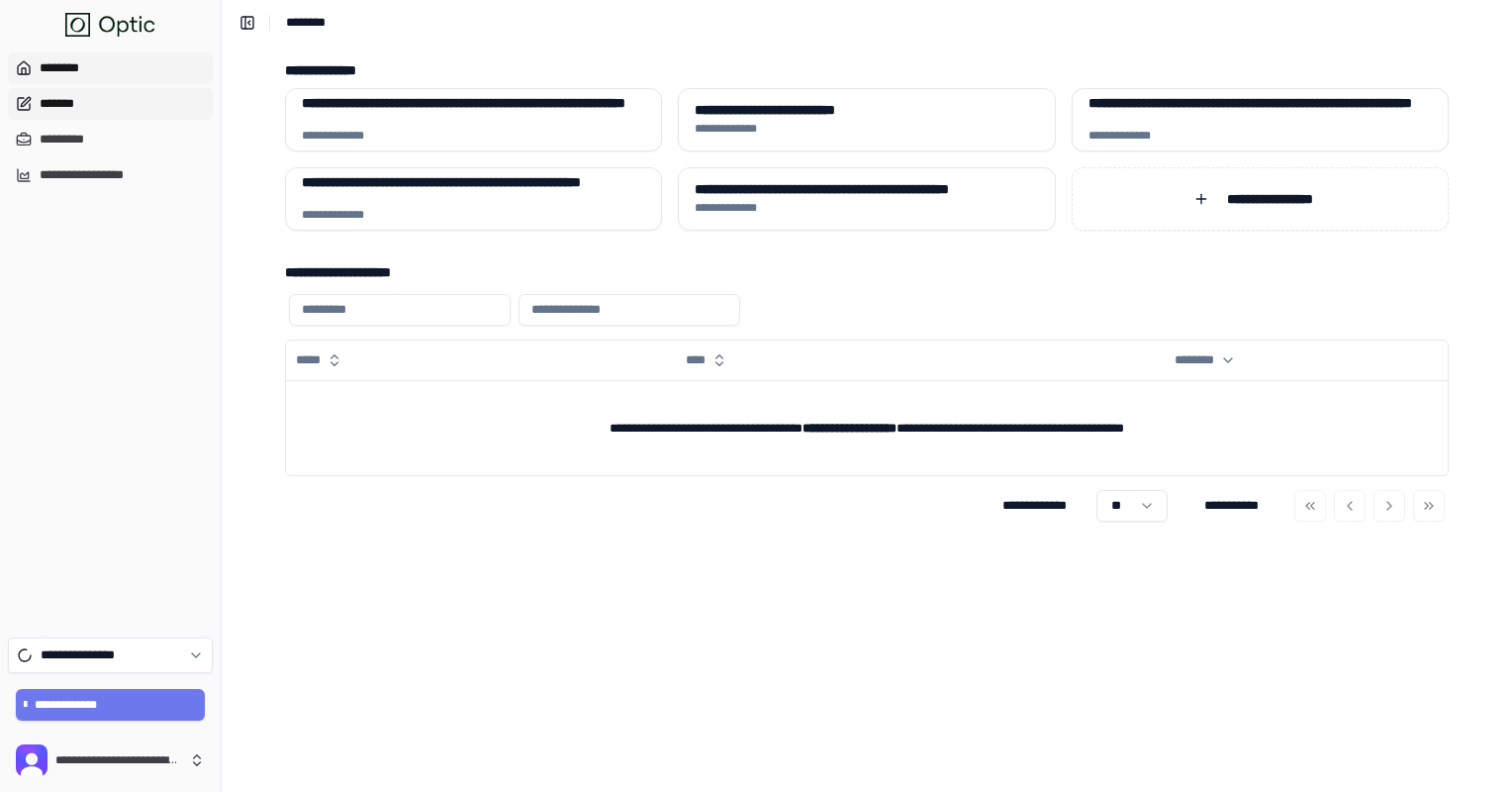 click on "*******" at bounding box center [110, 104] 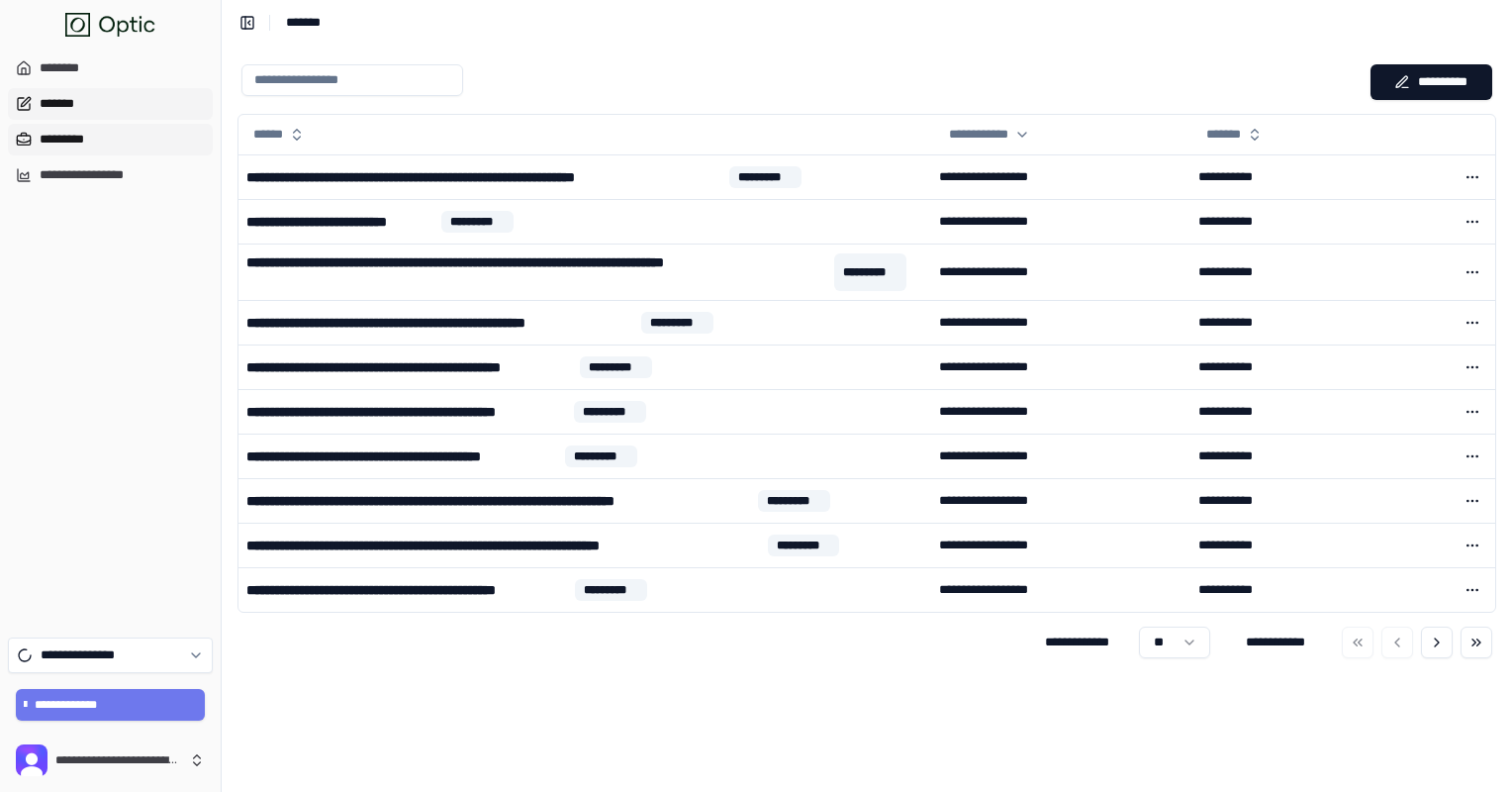 click on "*********" at bounding box center (110, 140) 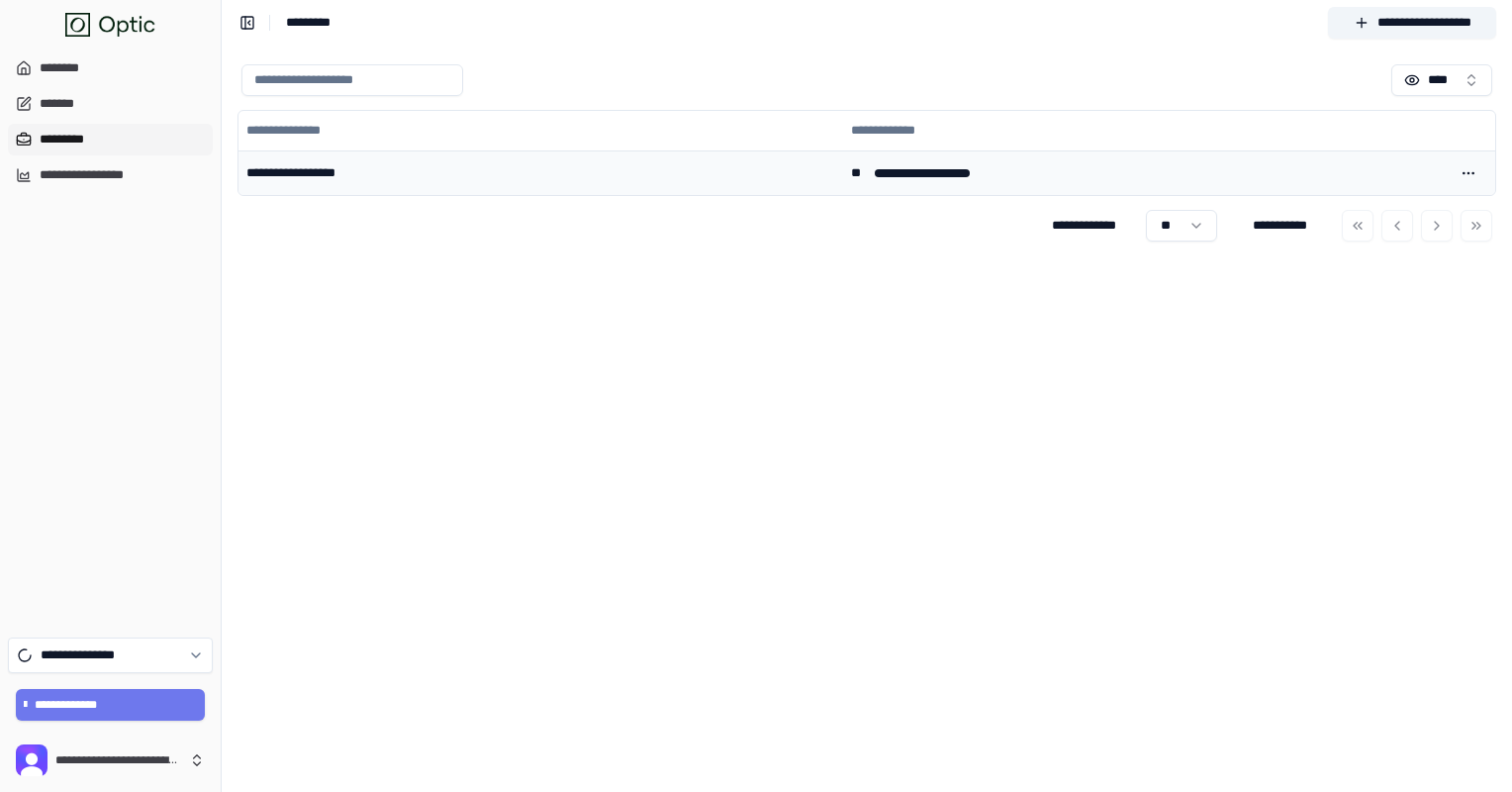click on "**********" at bounding box center (540, 172) 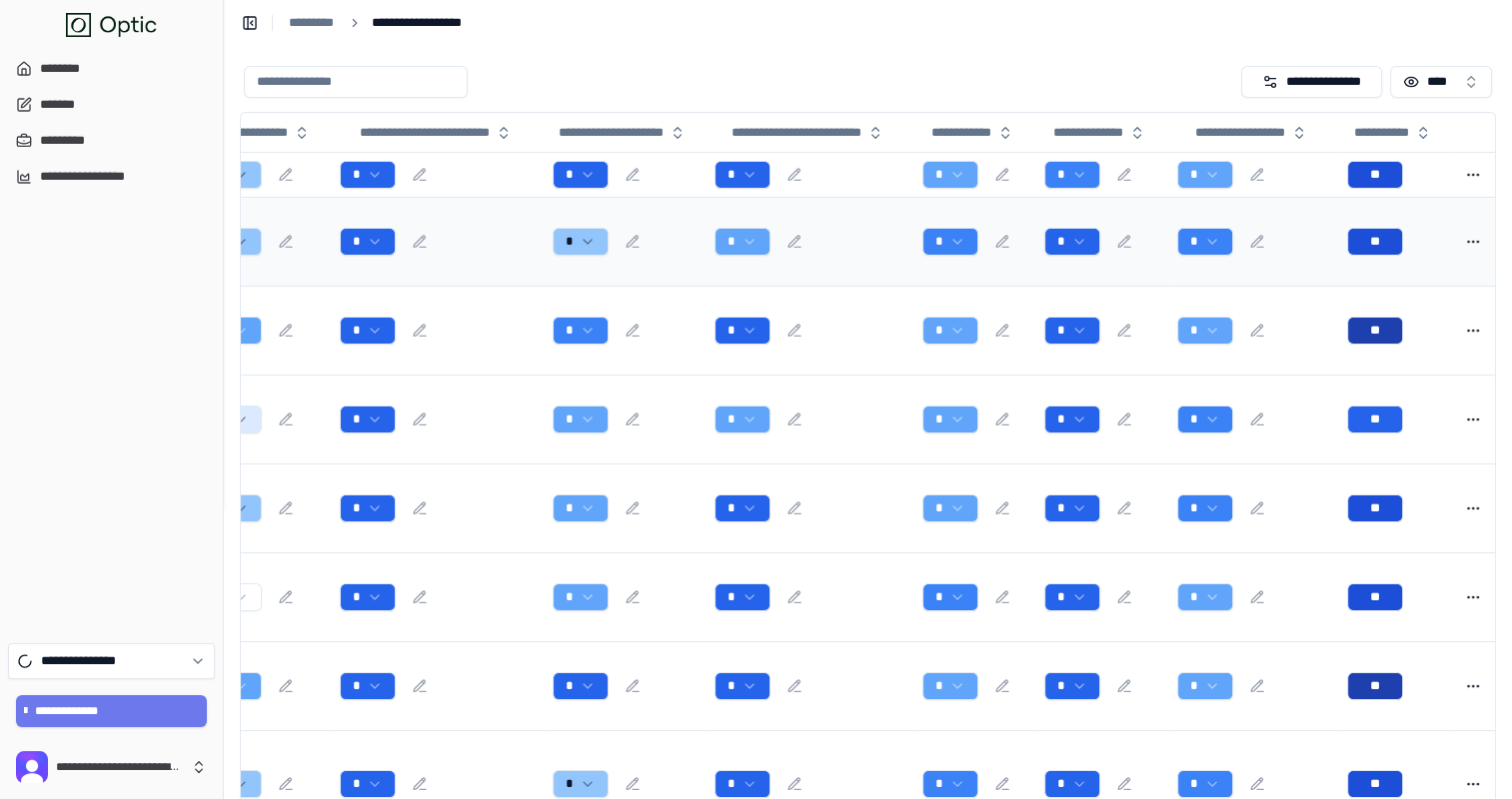 scroll, scrollTop: 0, scrollLeft: 0, axis: both 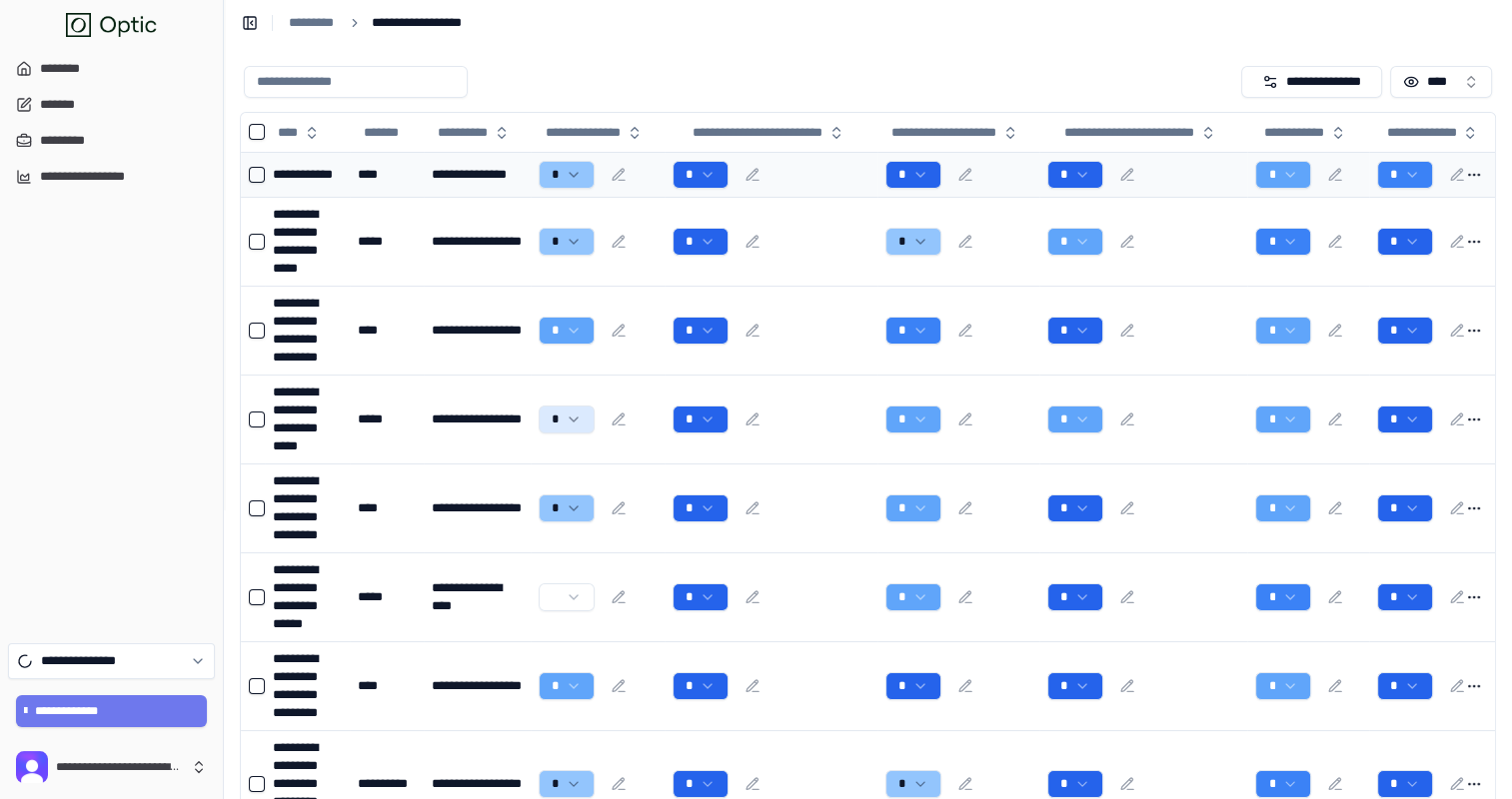 click on "**********" at bounding box center (307, 175) 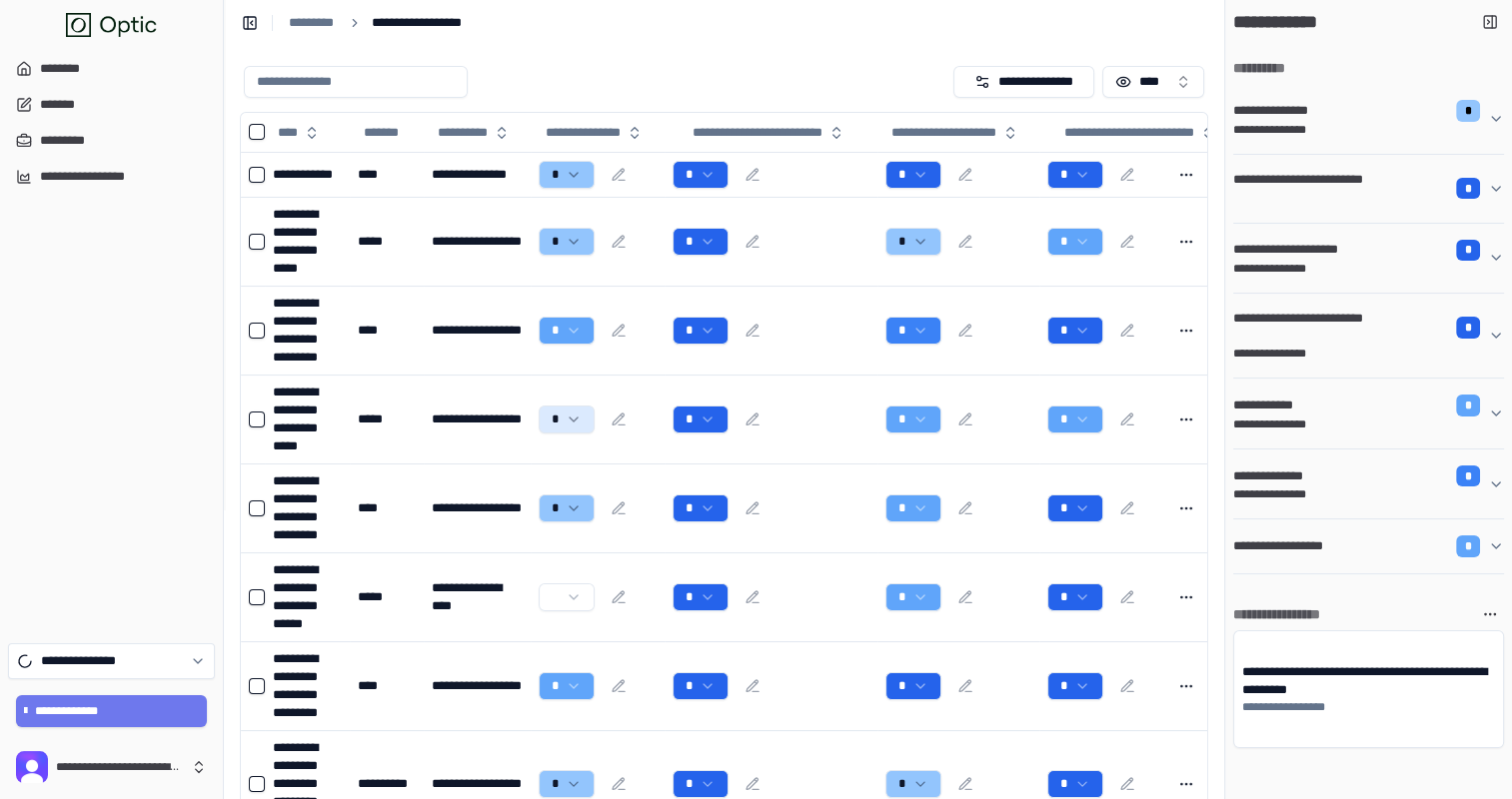 click on "**********" at bounding box center (1368, 189) 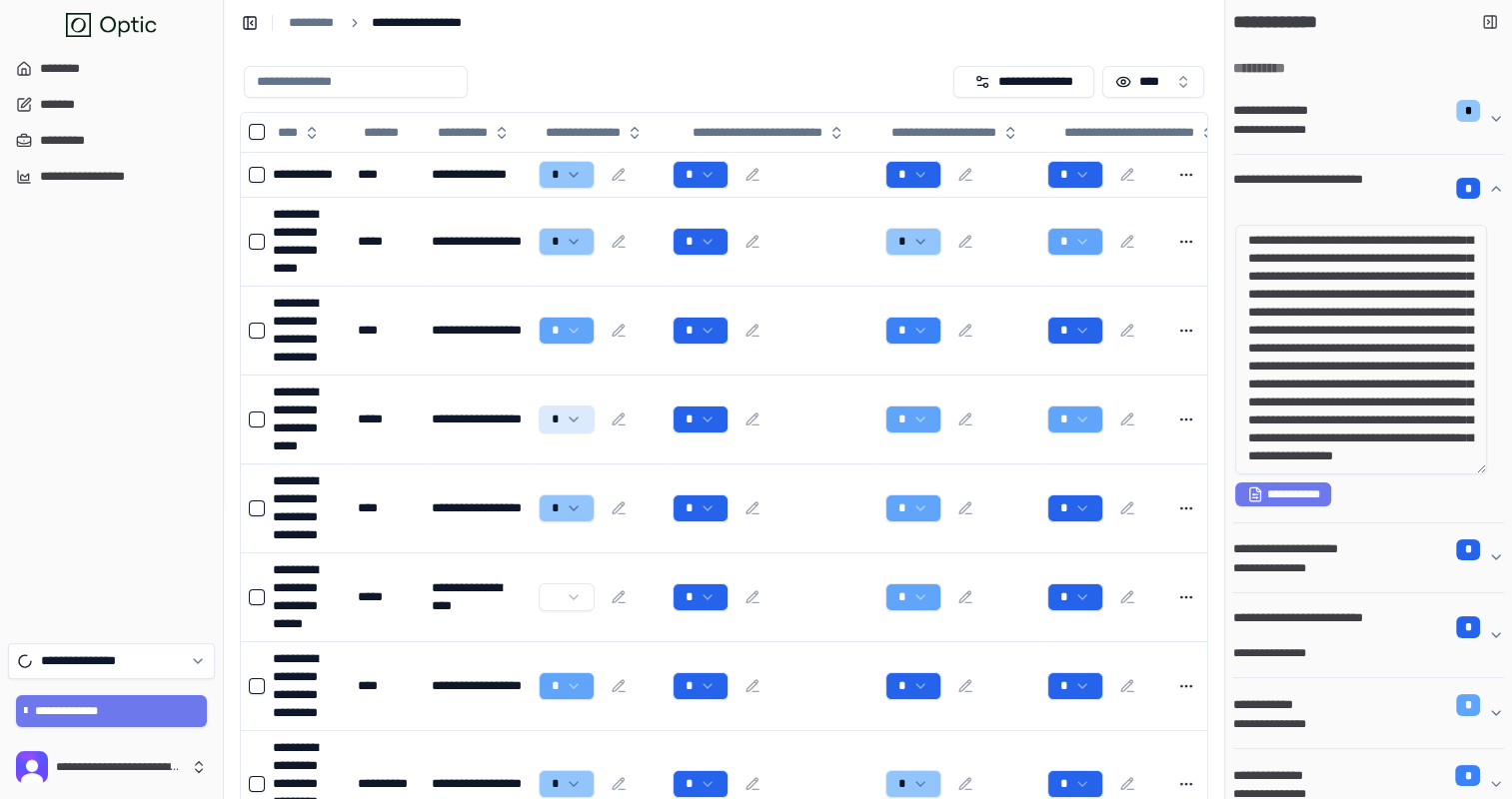 scroll, scrollTop: 163, scrollLeft: 0, axis: vertical 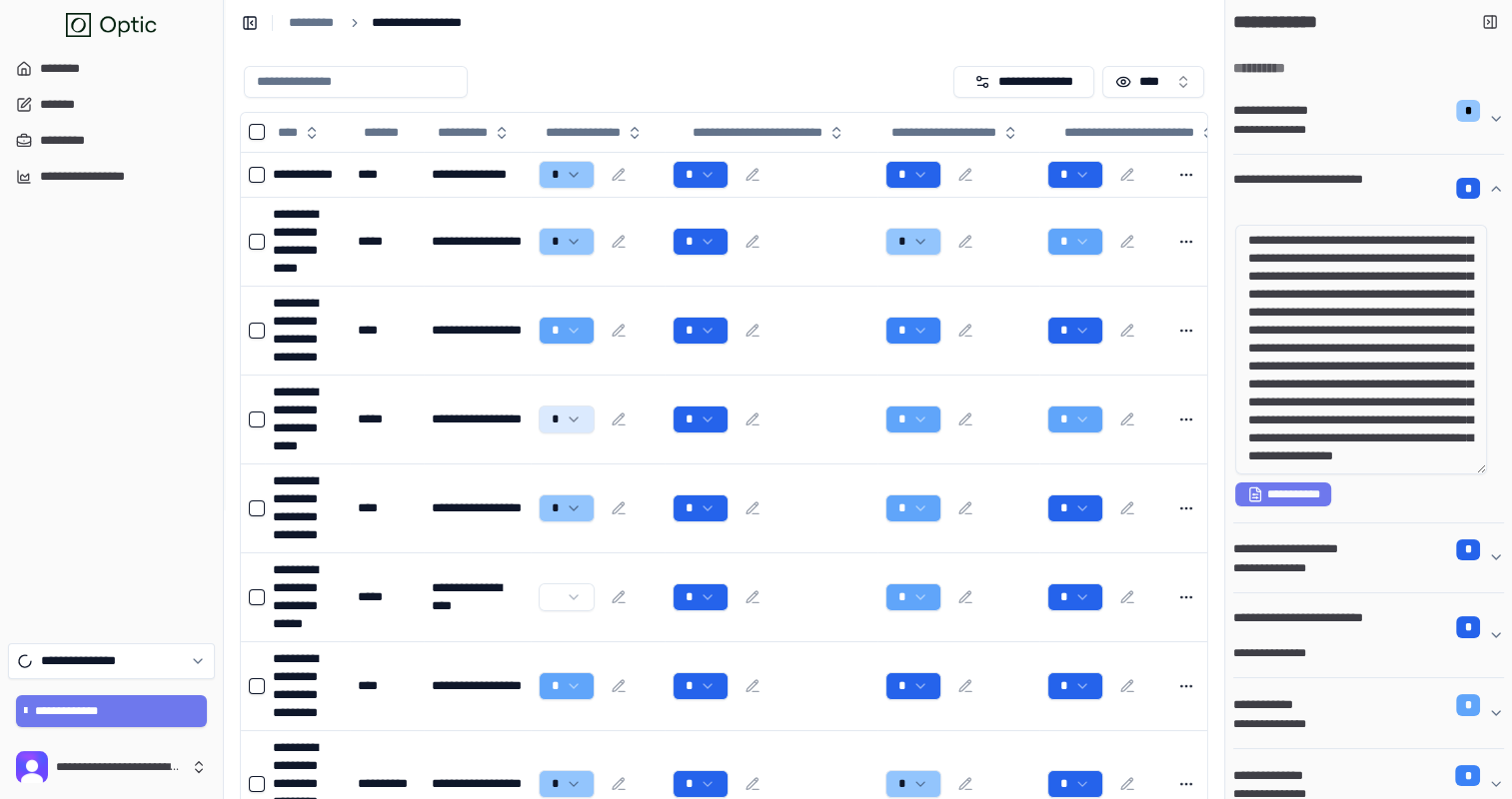 click on "**********" at bounding box center (1368, 558) 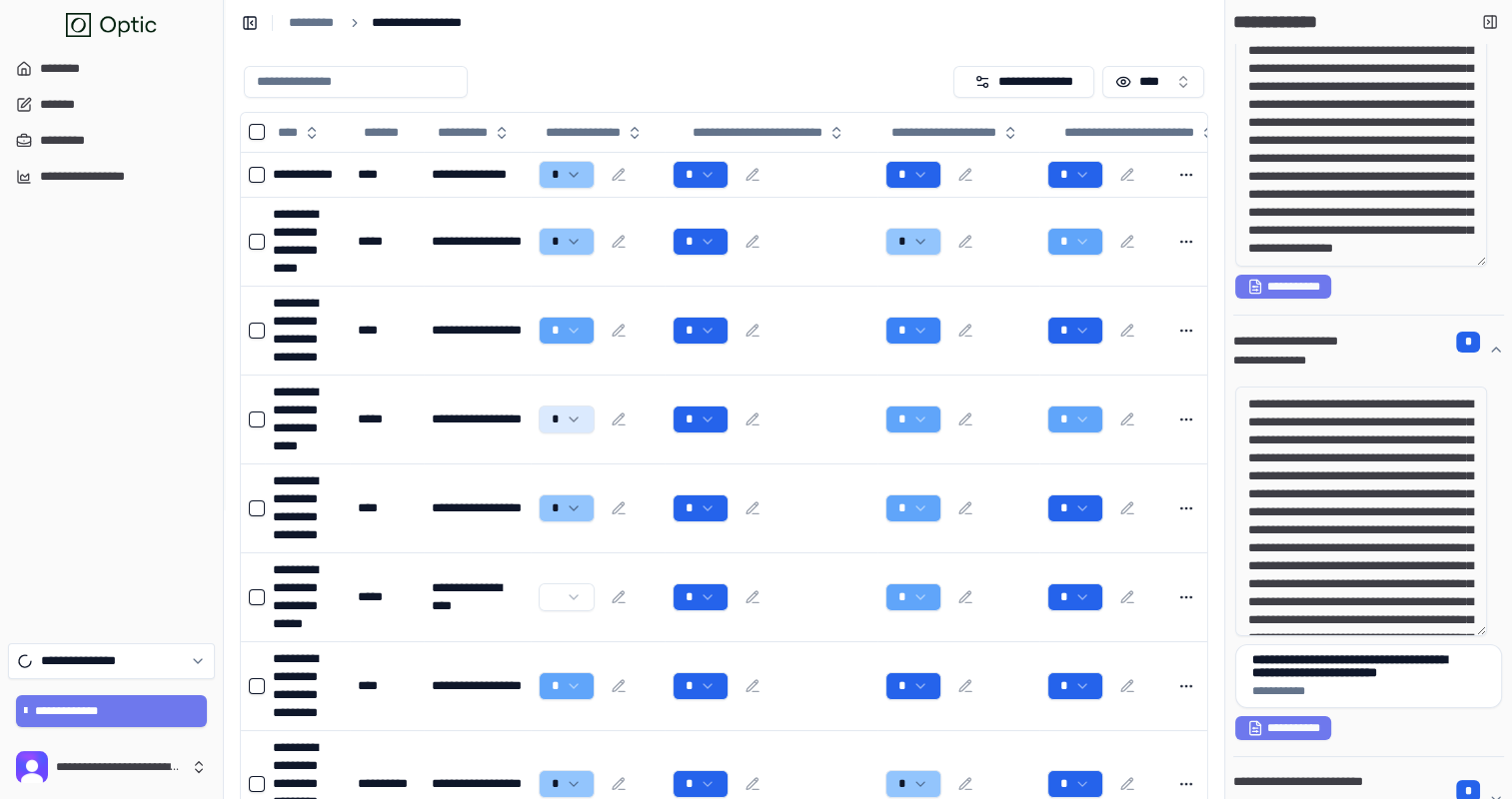 scroll, scrollTop: 212, scrollLeft: 0, axis: vertical 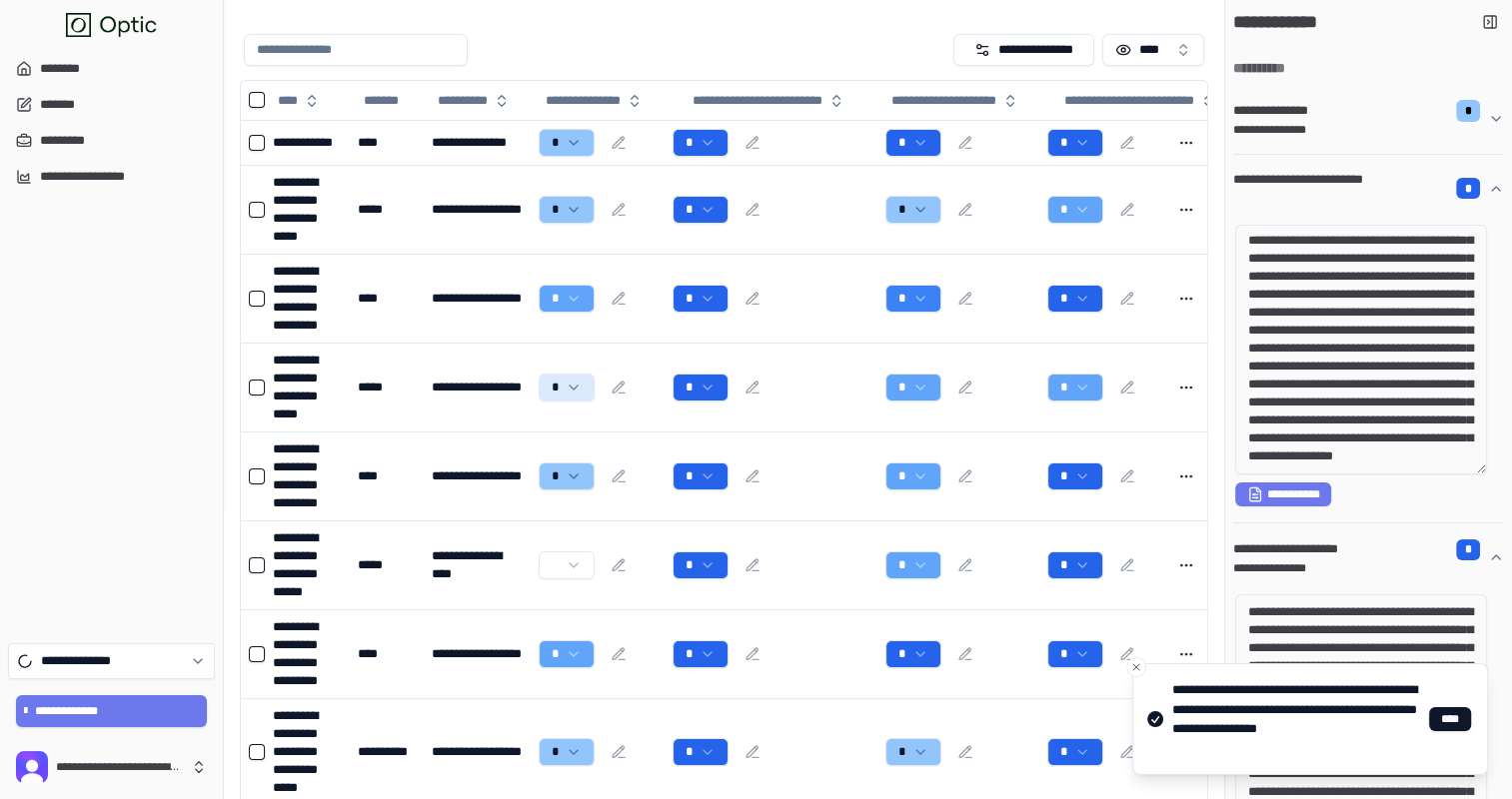 click 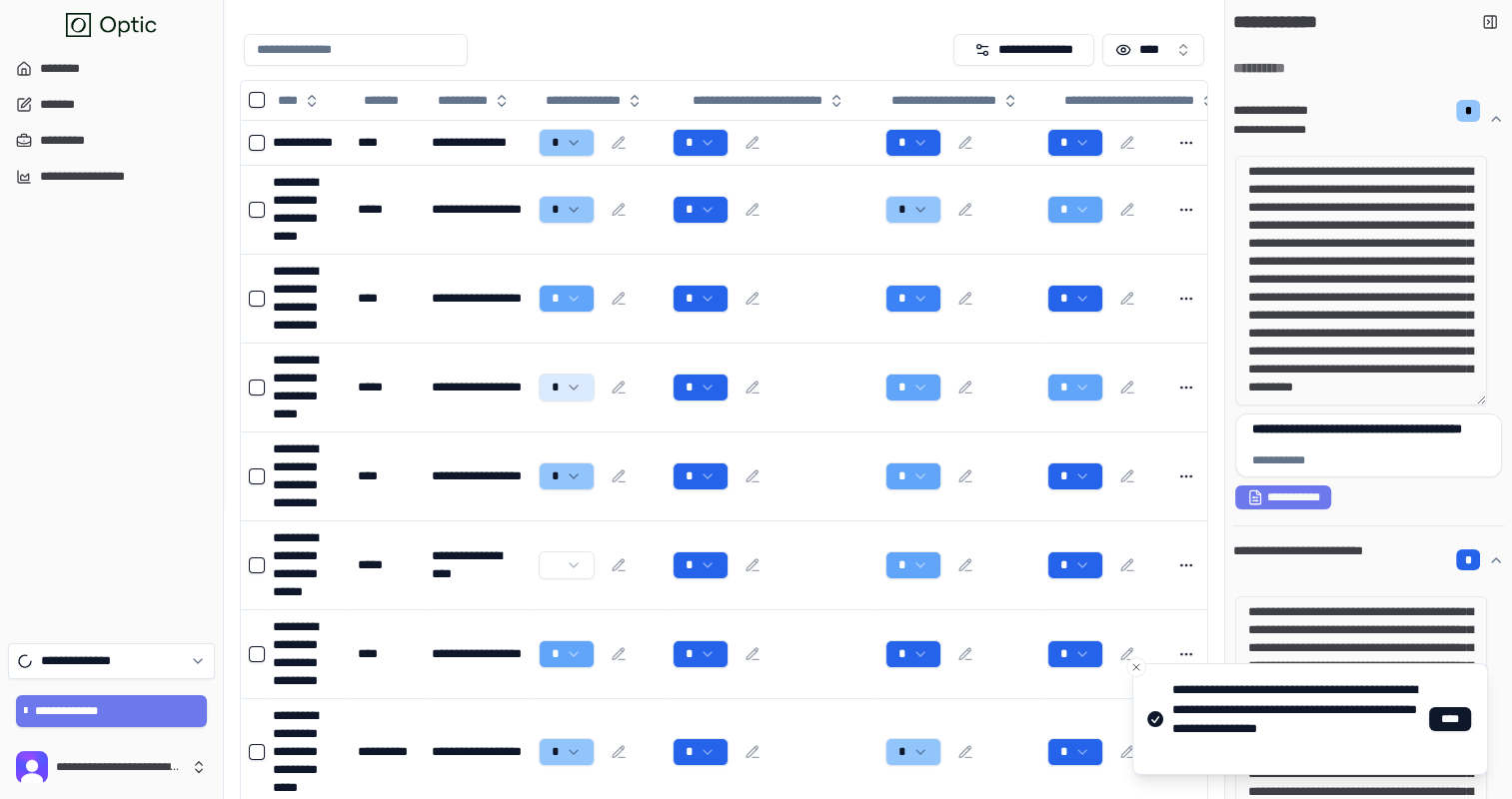 scroll, scrollTop: 792, scrollLeft: 0, axis: vertical 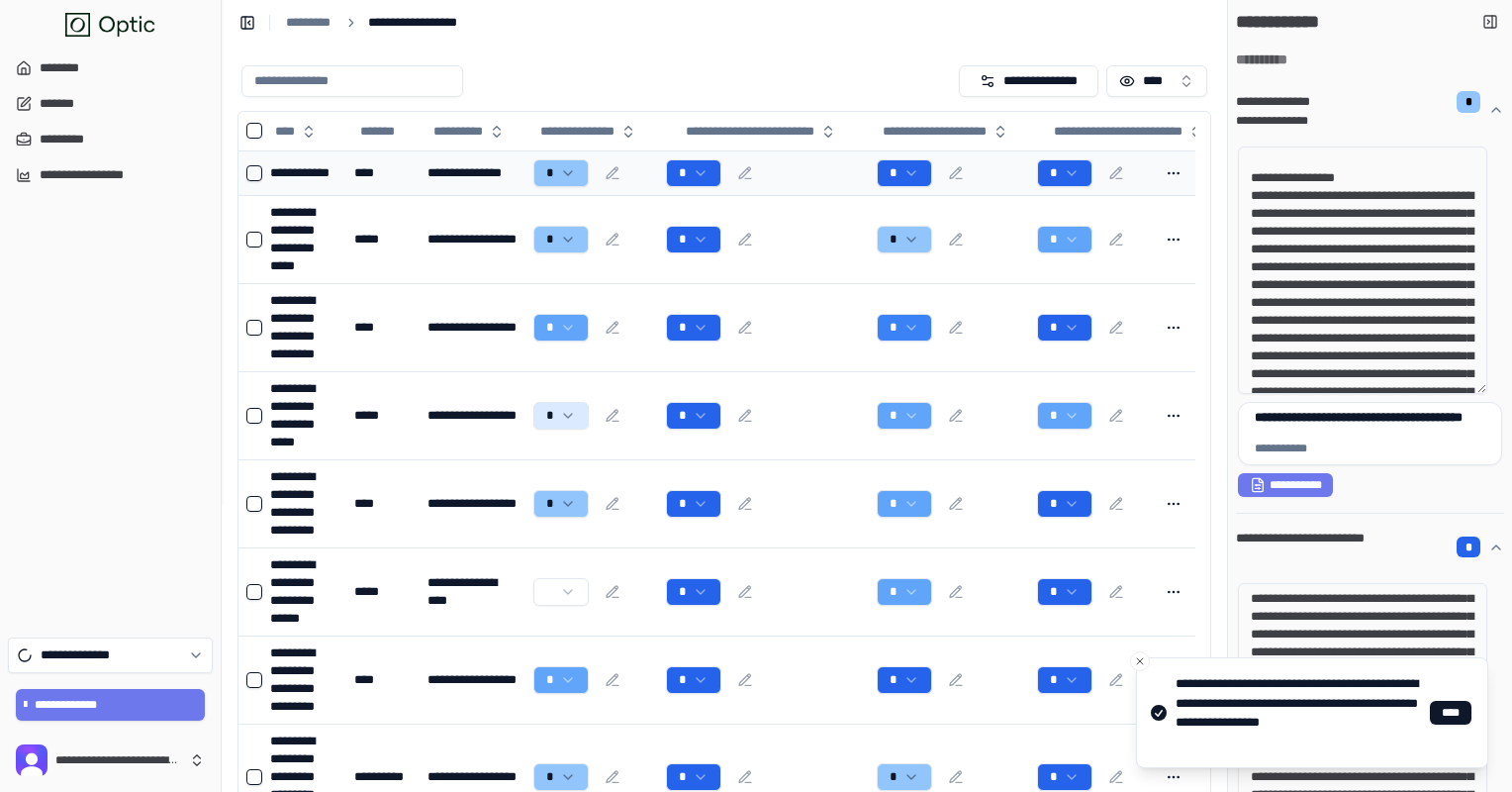 click on "**********" at bounding box center (756, 669) 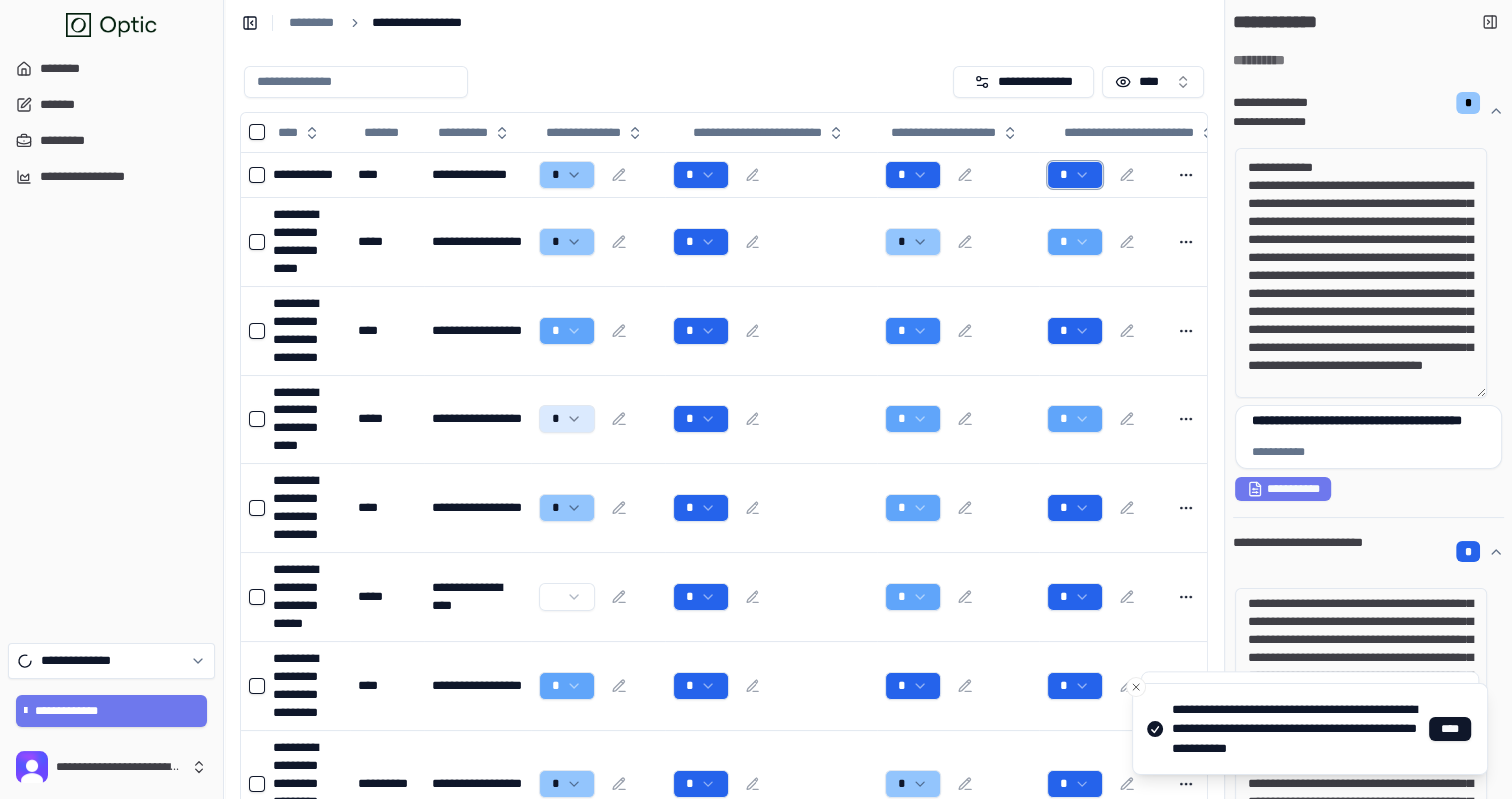 scroll, scrollTop: 50, scrollLeft: 0, axis: vertical 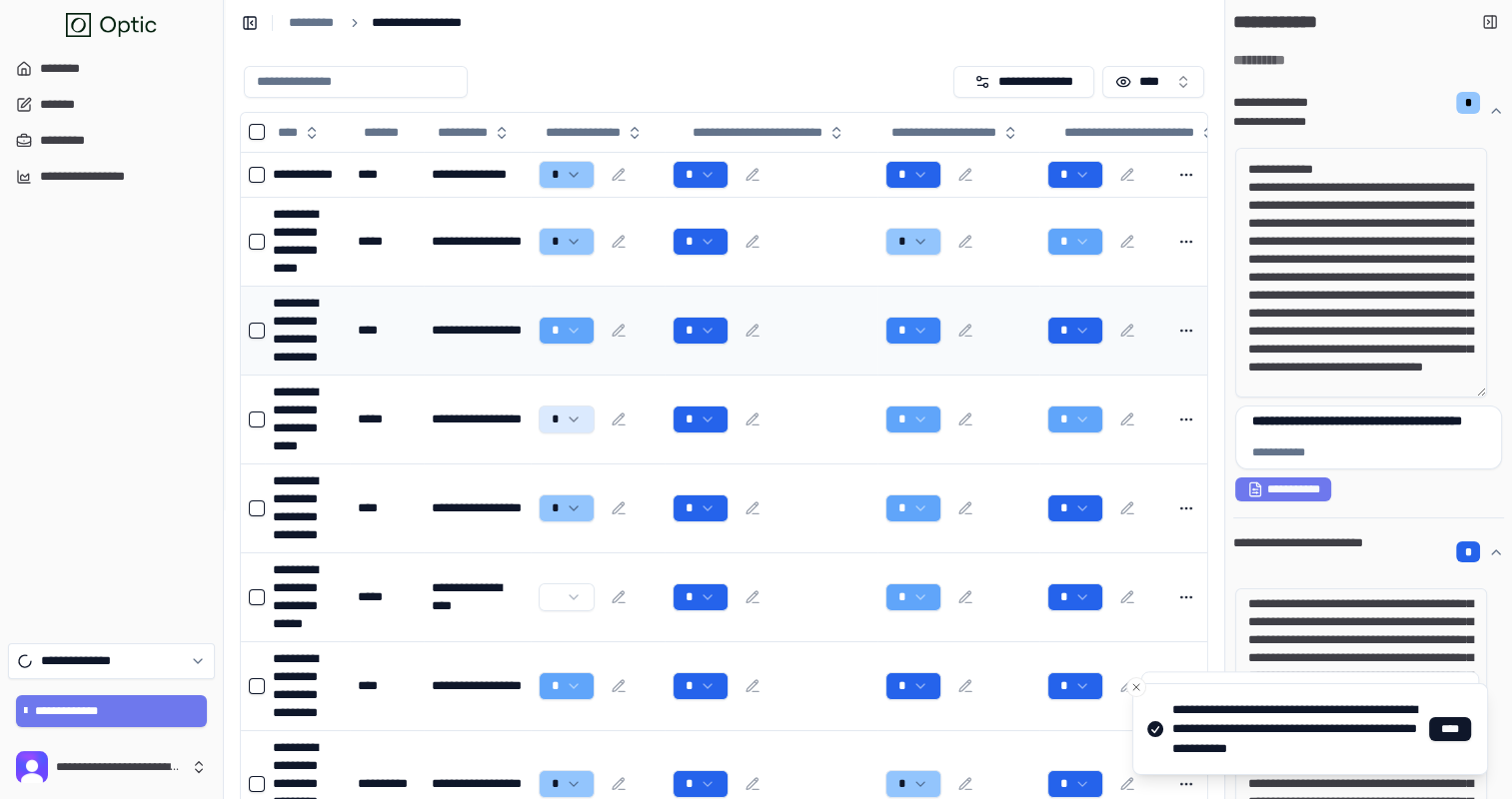 click on "**********" at bounding box center [307, 331] 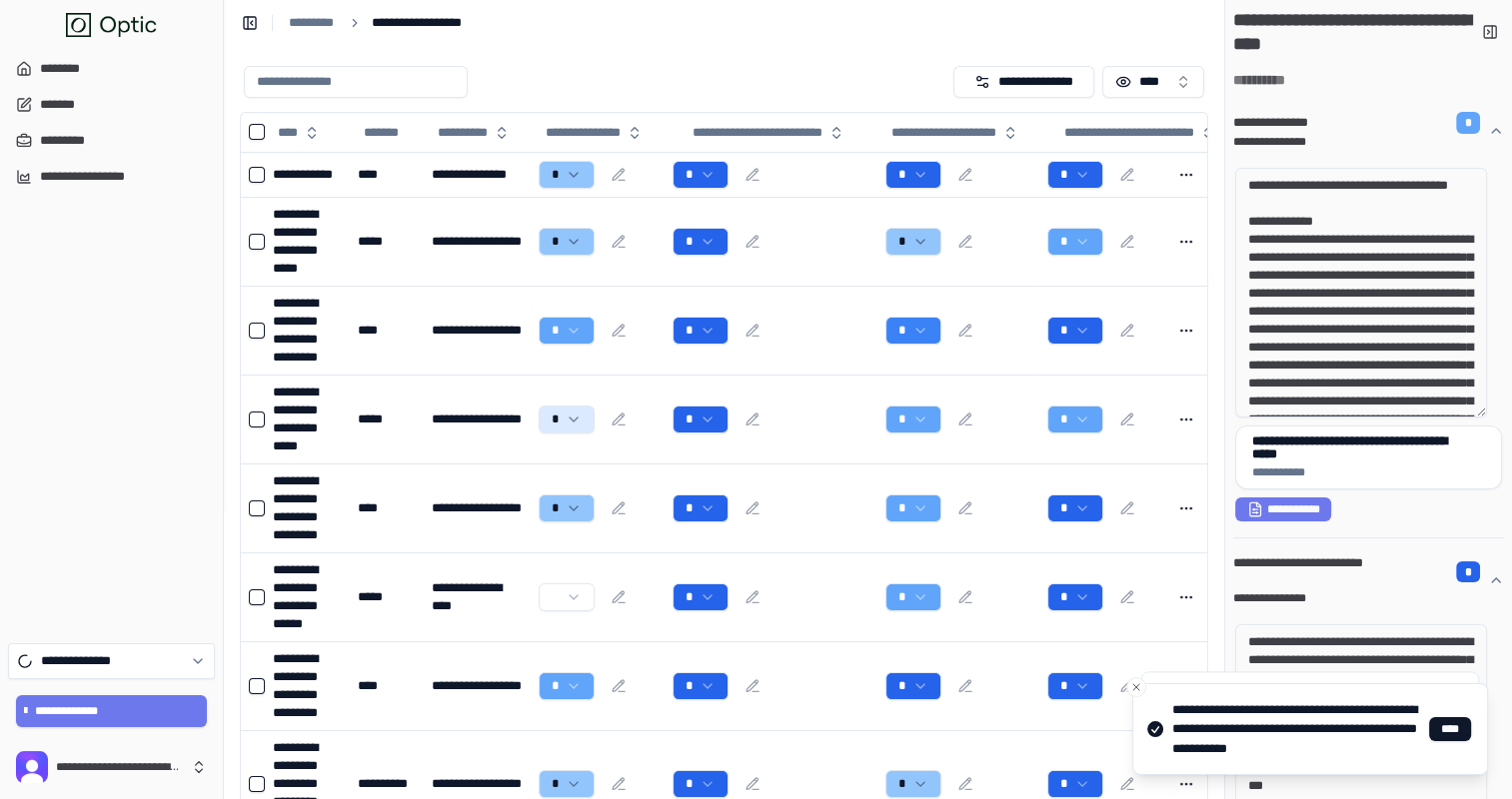 scroll, scrollTop: 0, scrollLeft: 0, axis: both 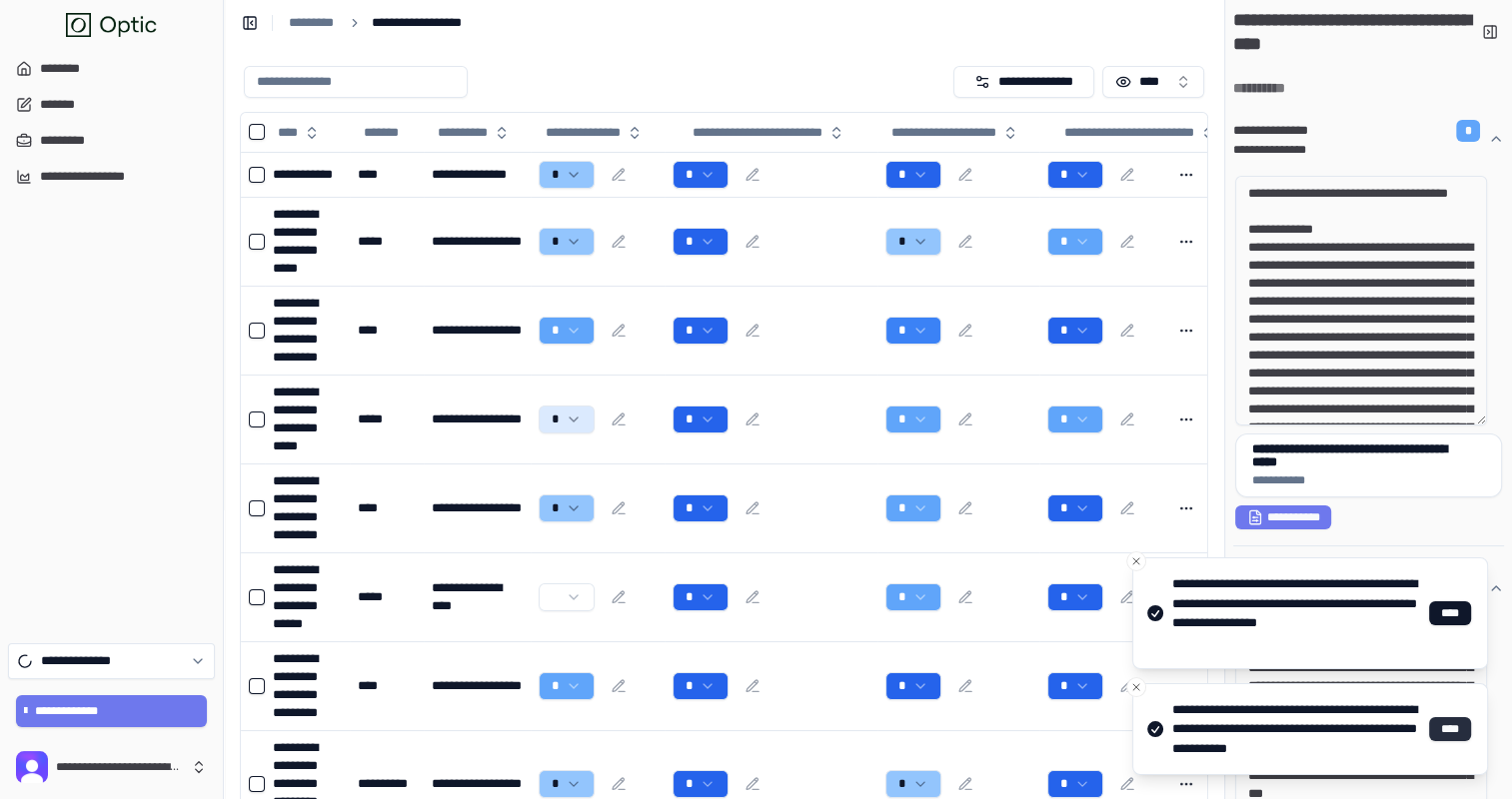 click on "****" at bounding box center [1450, 729] 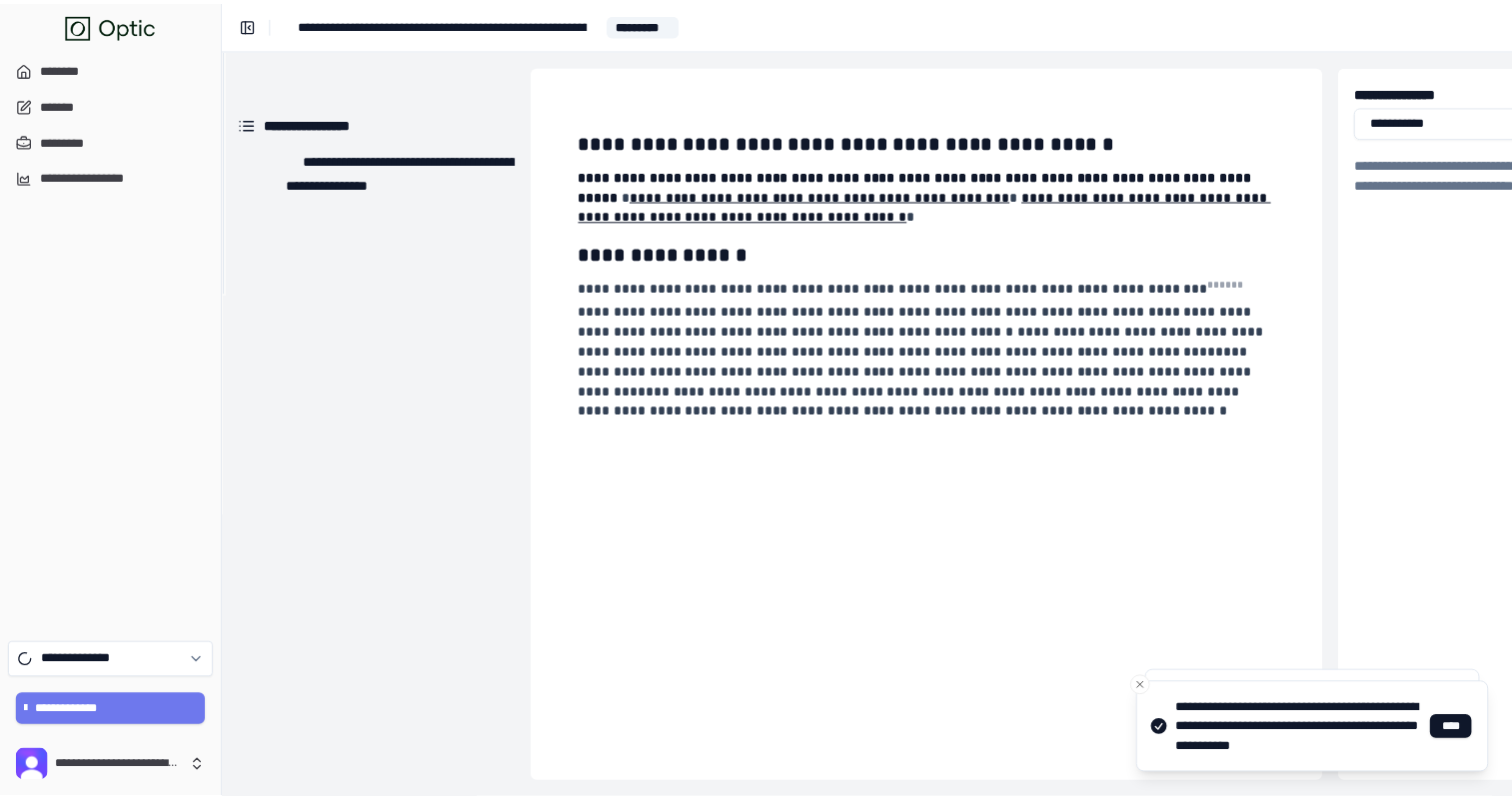 scroll, scrollTop: 0, scrollLeft: 0, axis: both 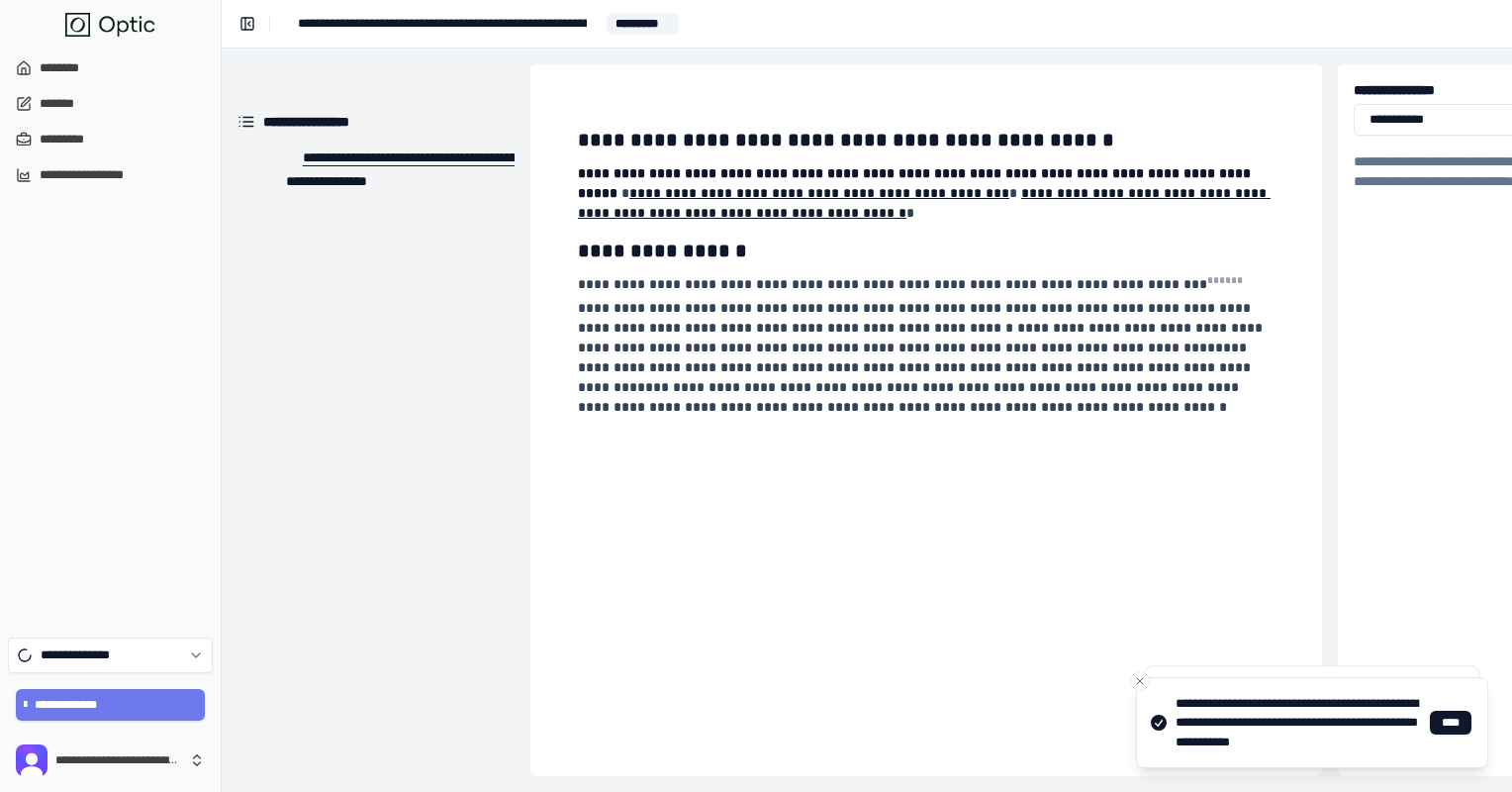 click on "**********" at bounding box center [414, 157] 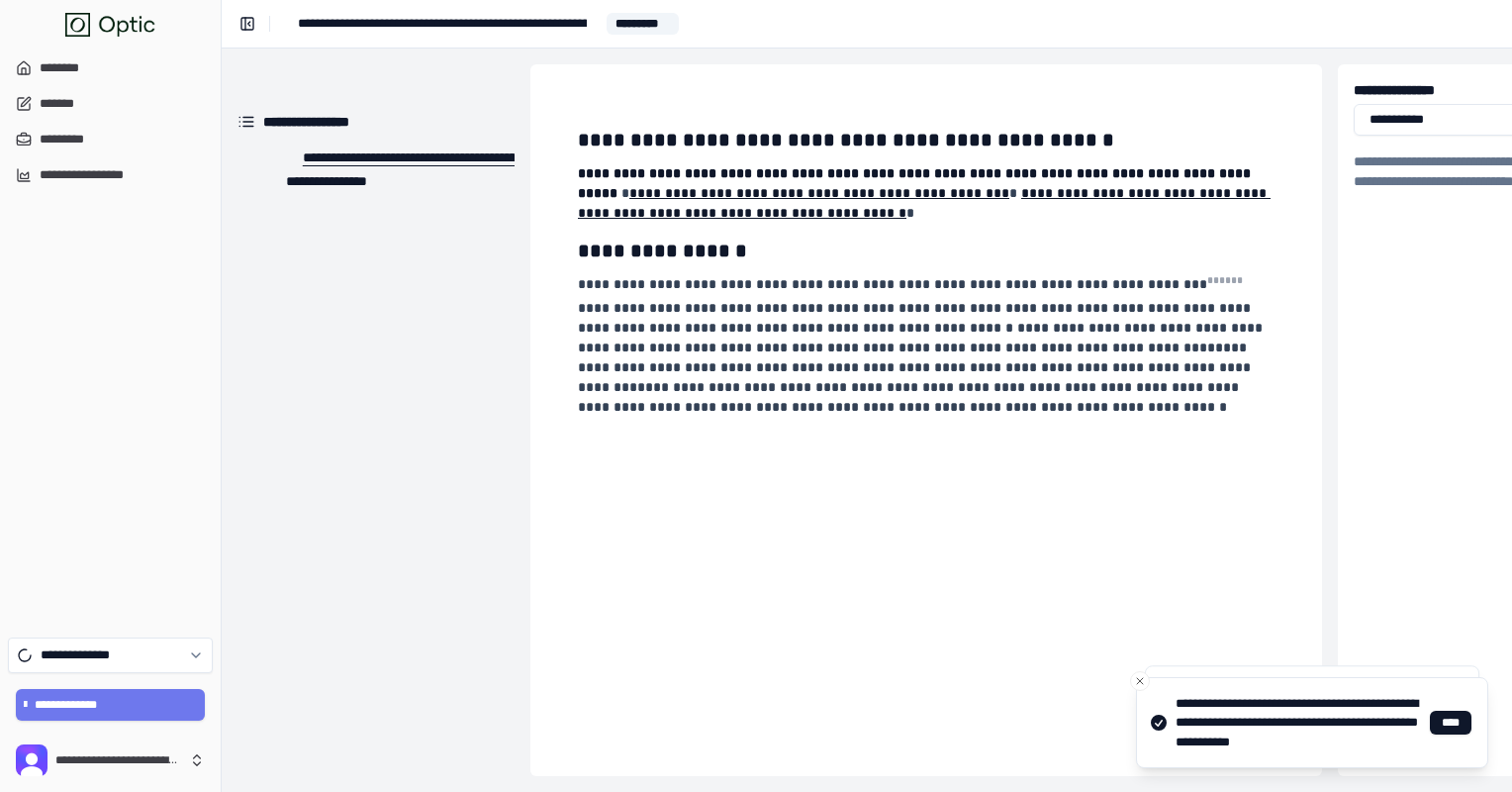 click on "**********" at bounding box center (414, 157) 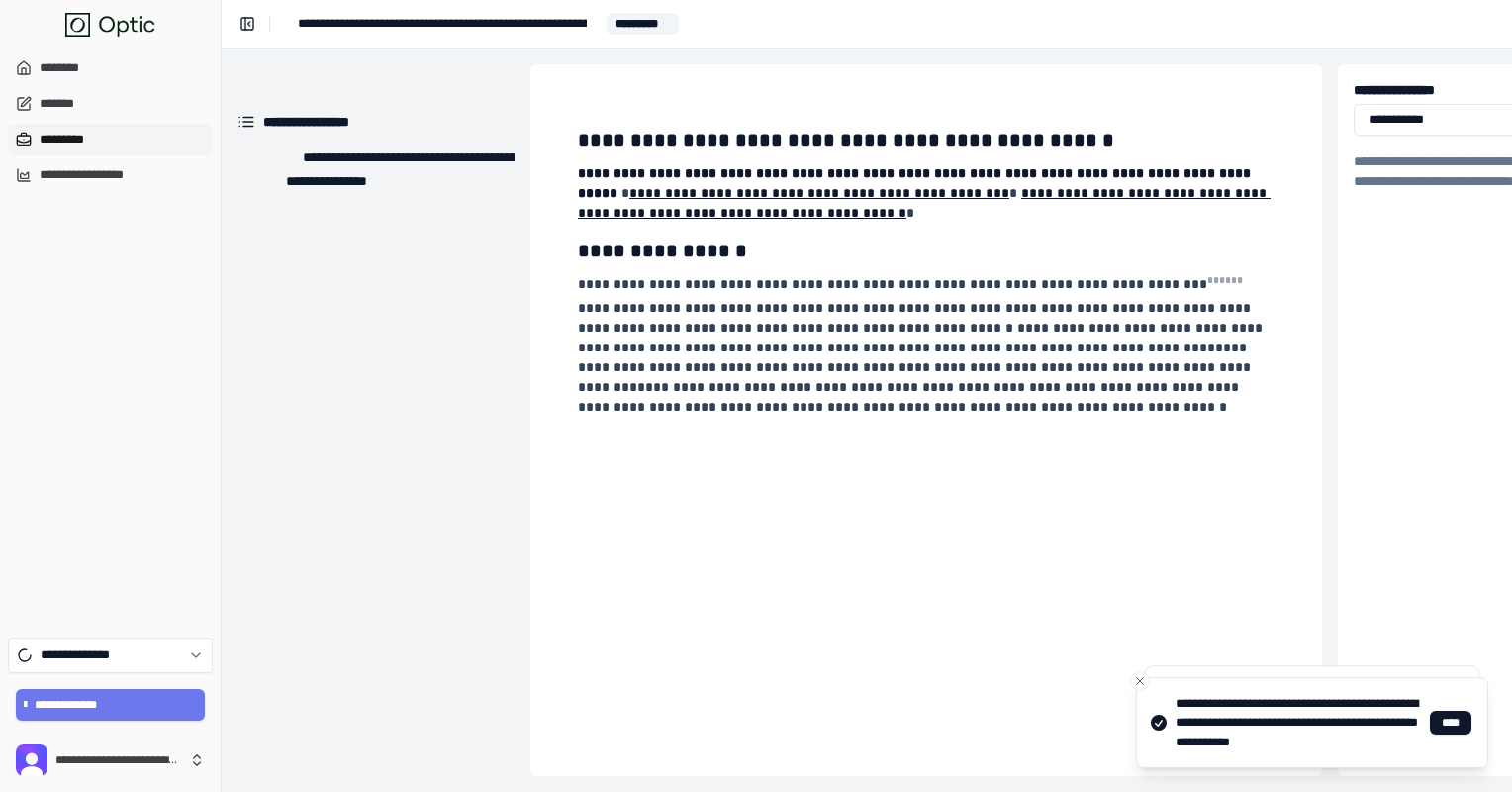 click on "*********" at bounding box center [110, 140] 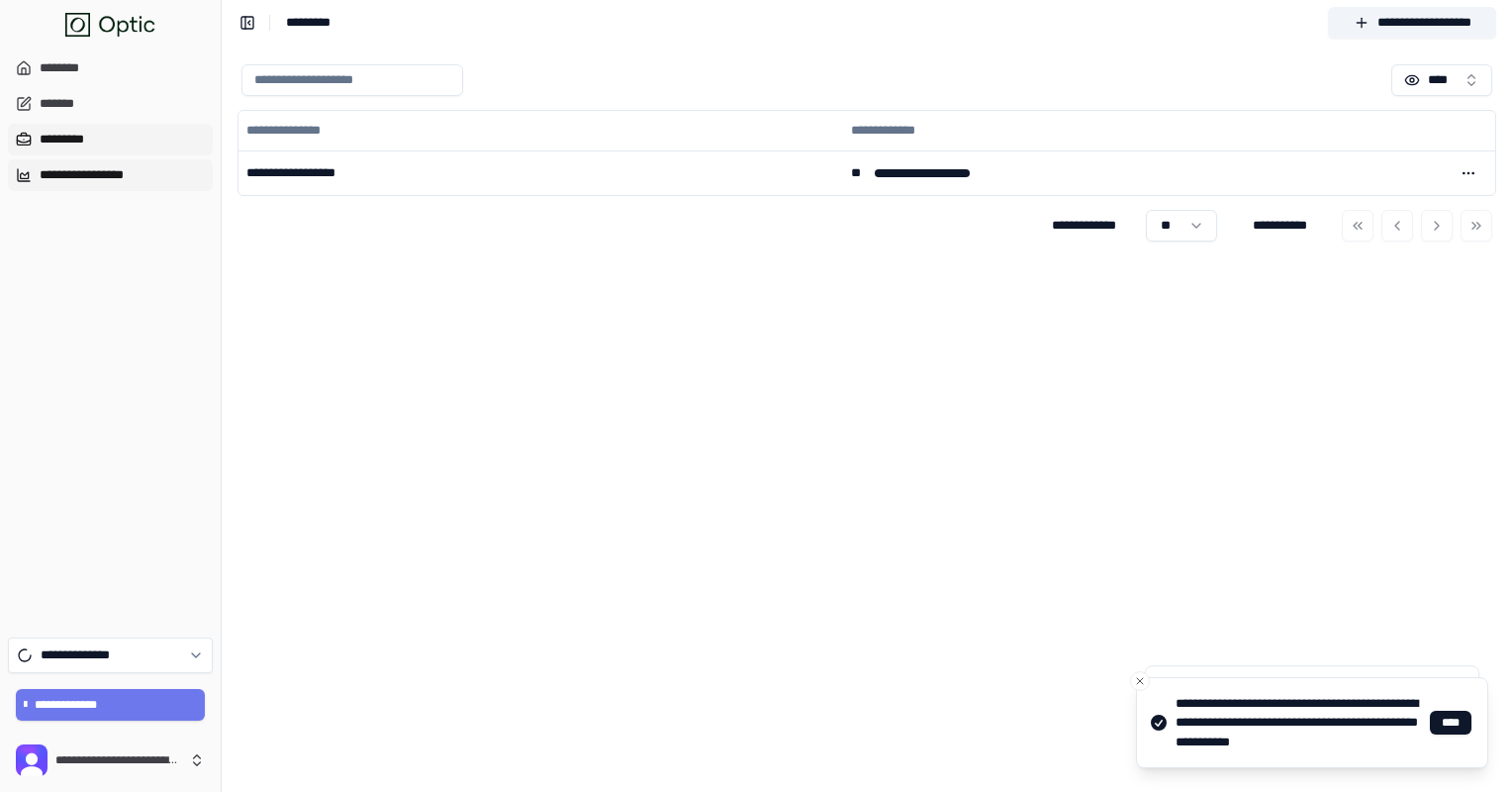 click on "**********" at bounding box center (110, 175) 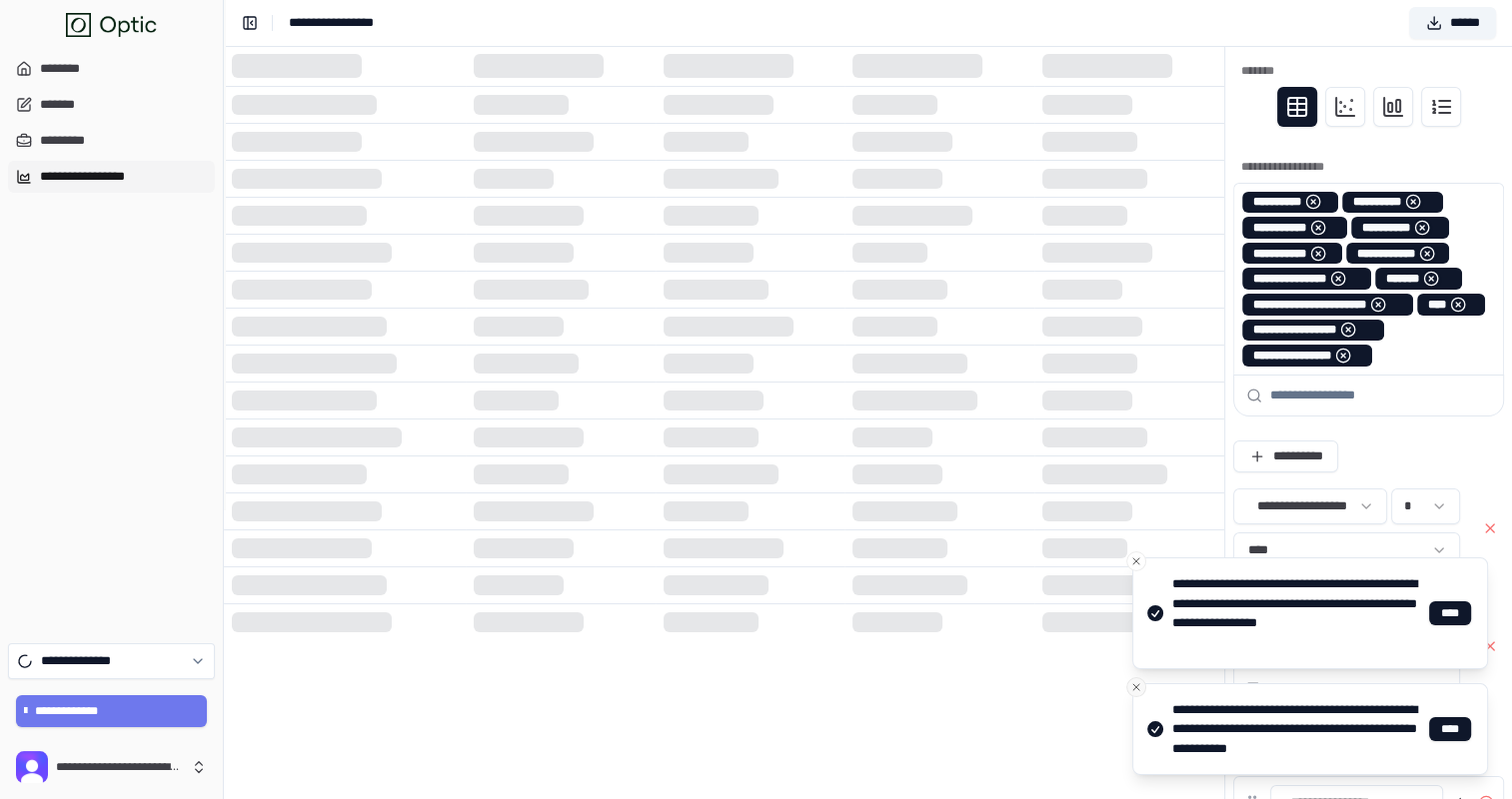 click at bounding box center (1136, 687) 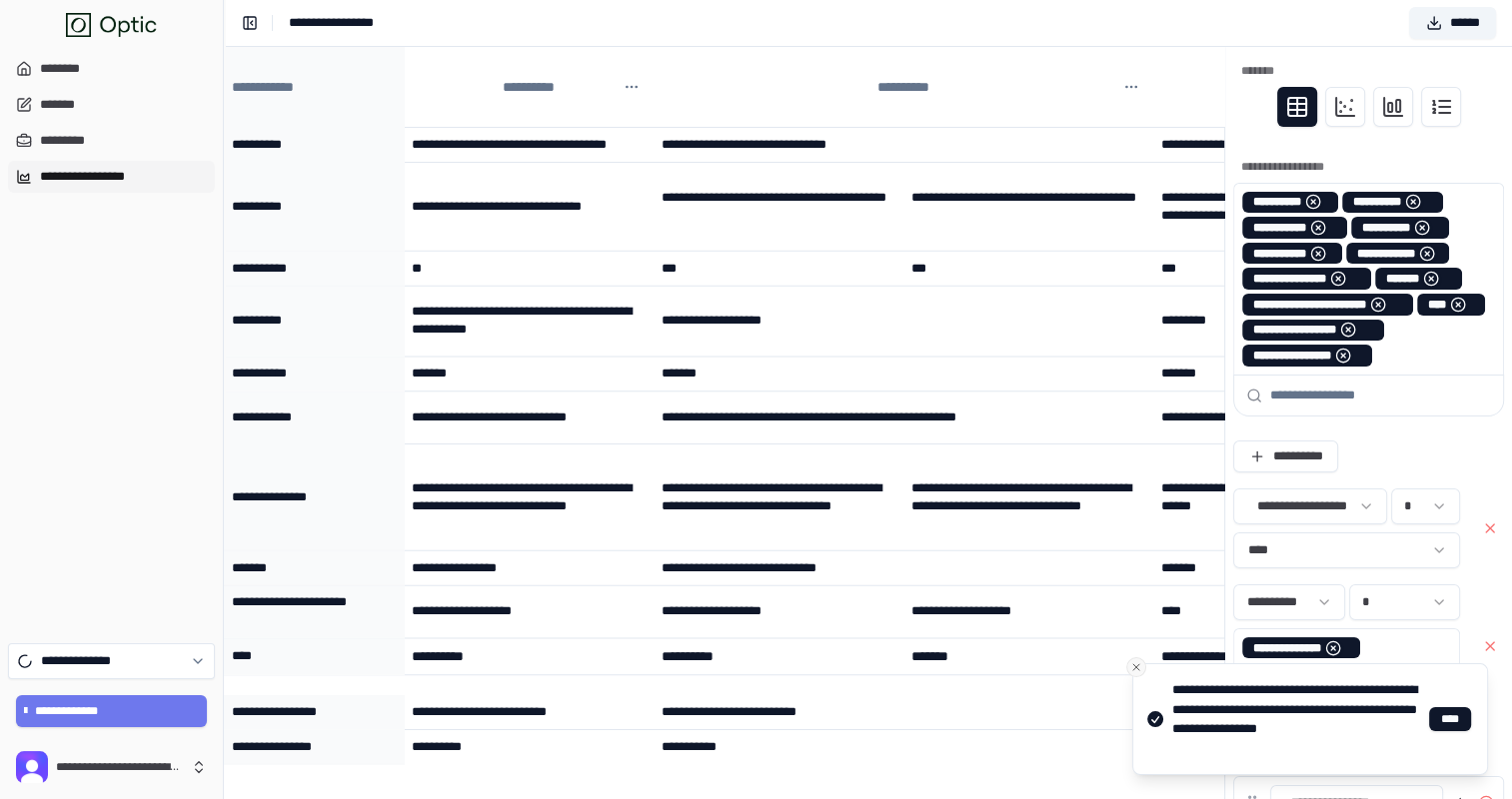 click 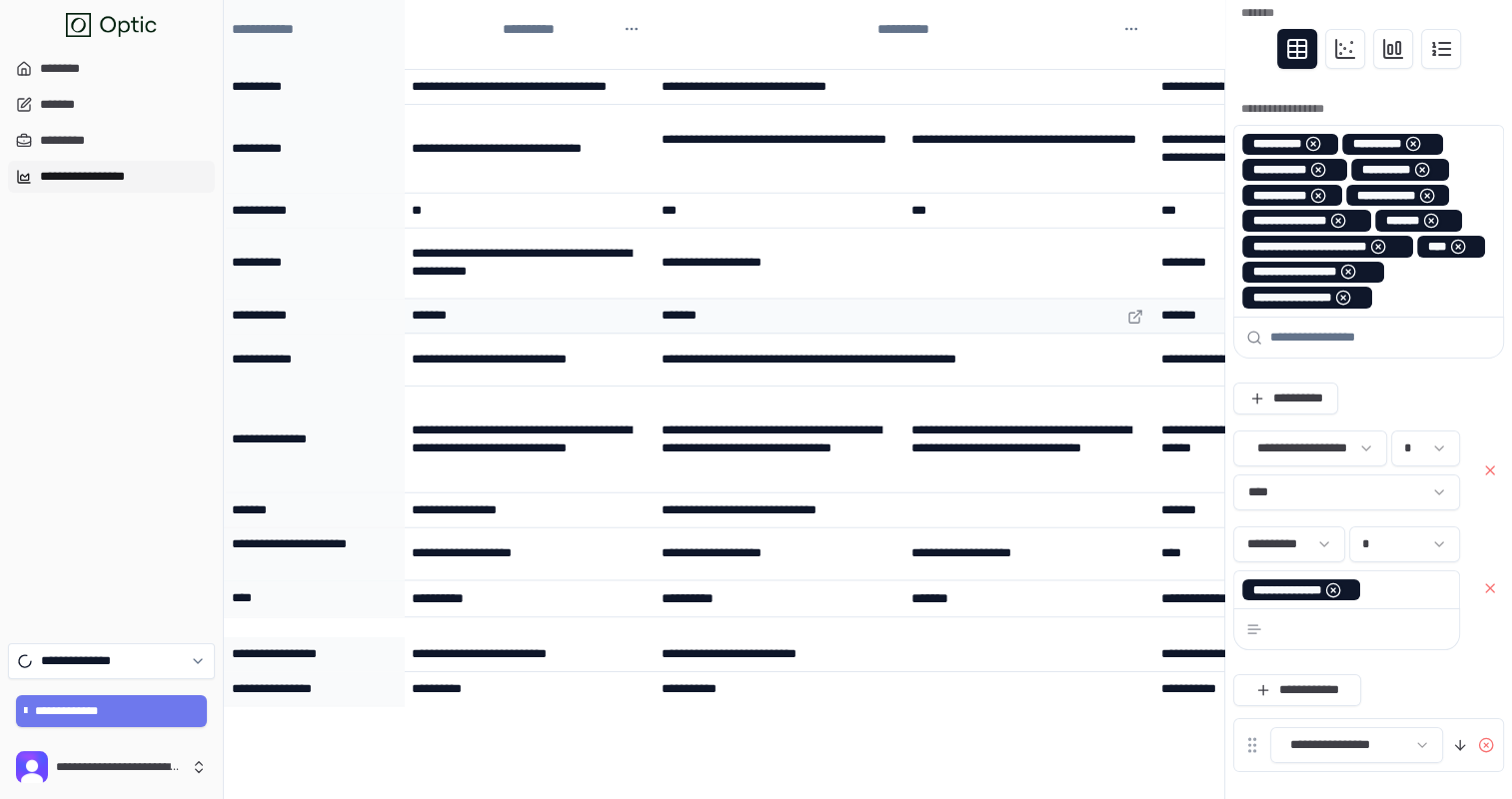 scroll, scrollTop: 0, scrollLeft: 0, axis: both 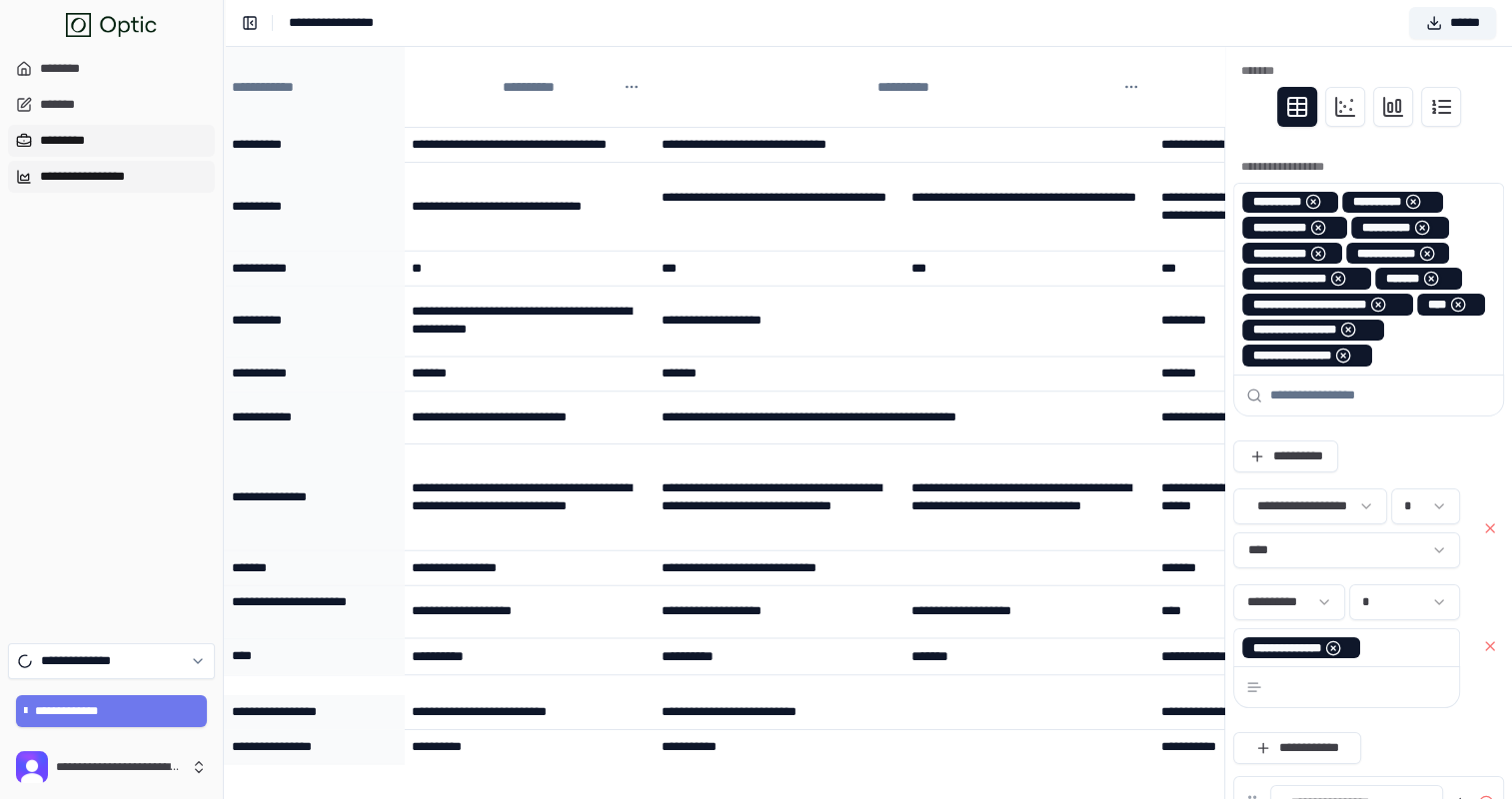 click on "*********" at bounding box center (111, 141) 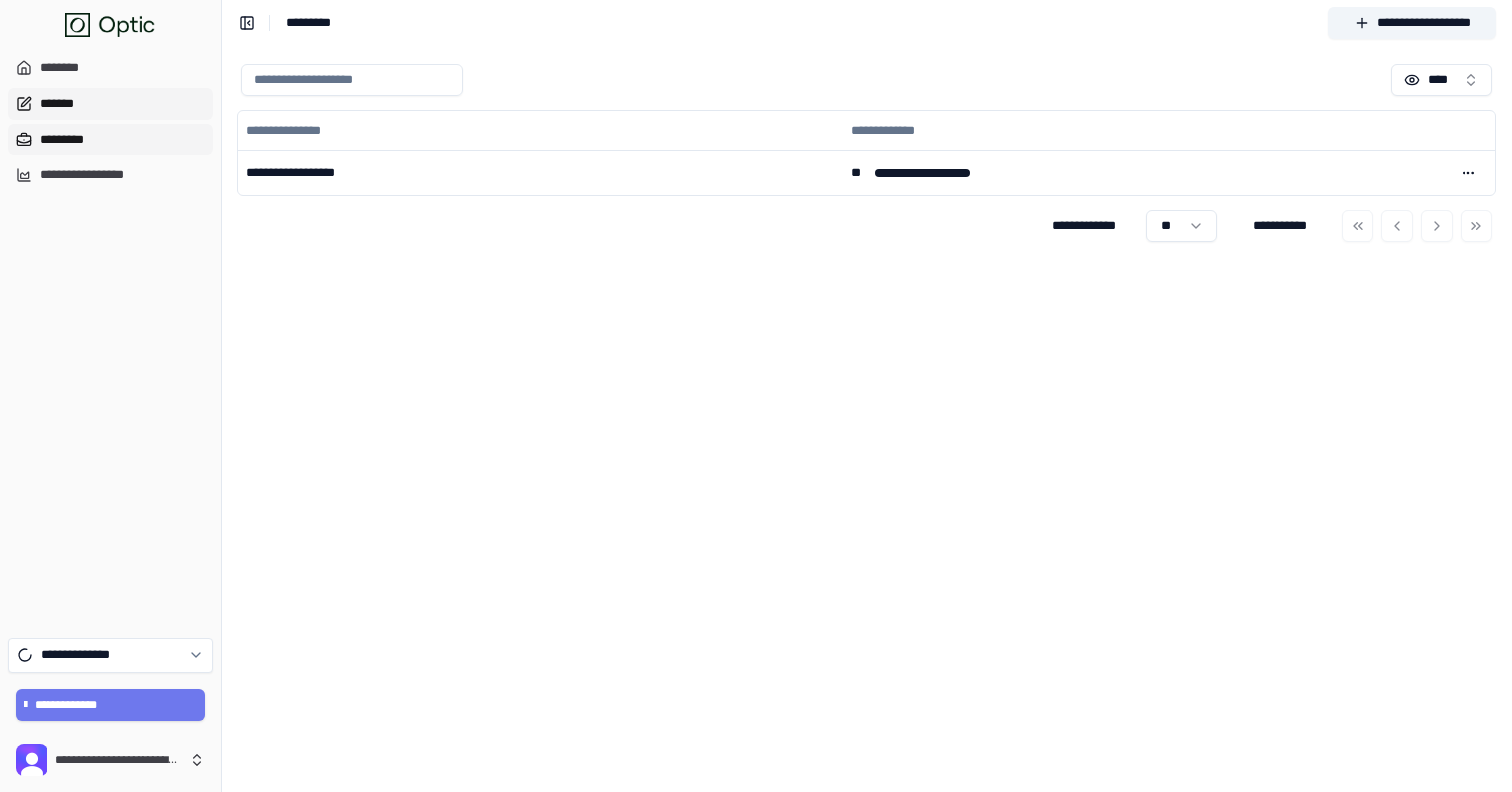 click on "*******" at bounding box center [110, 104] 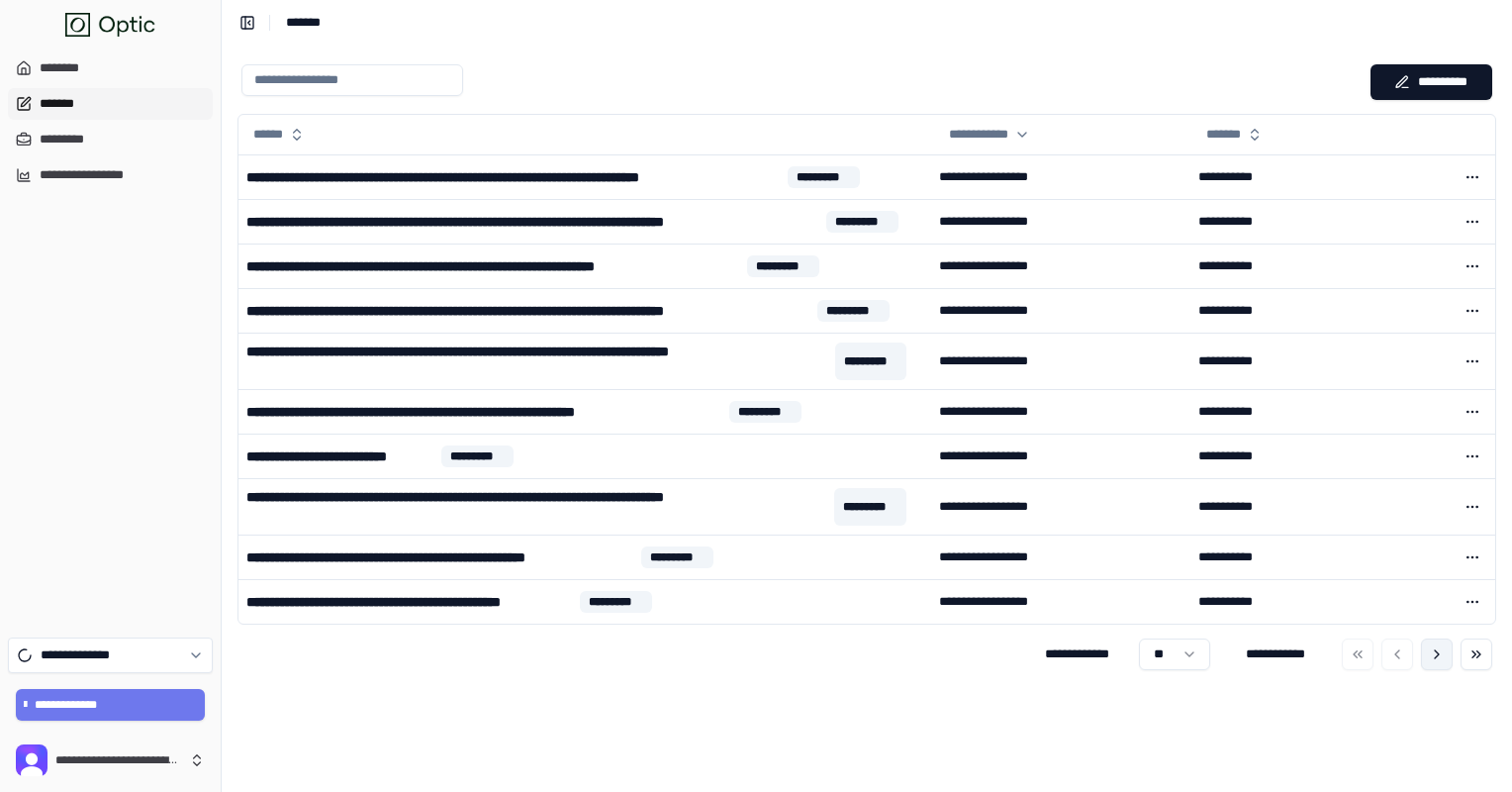 click at bounding box center [1437, 654] 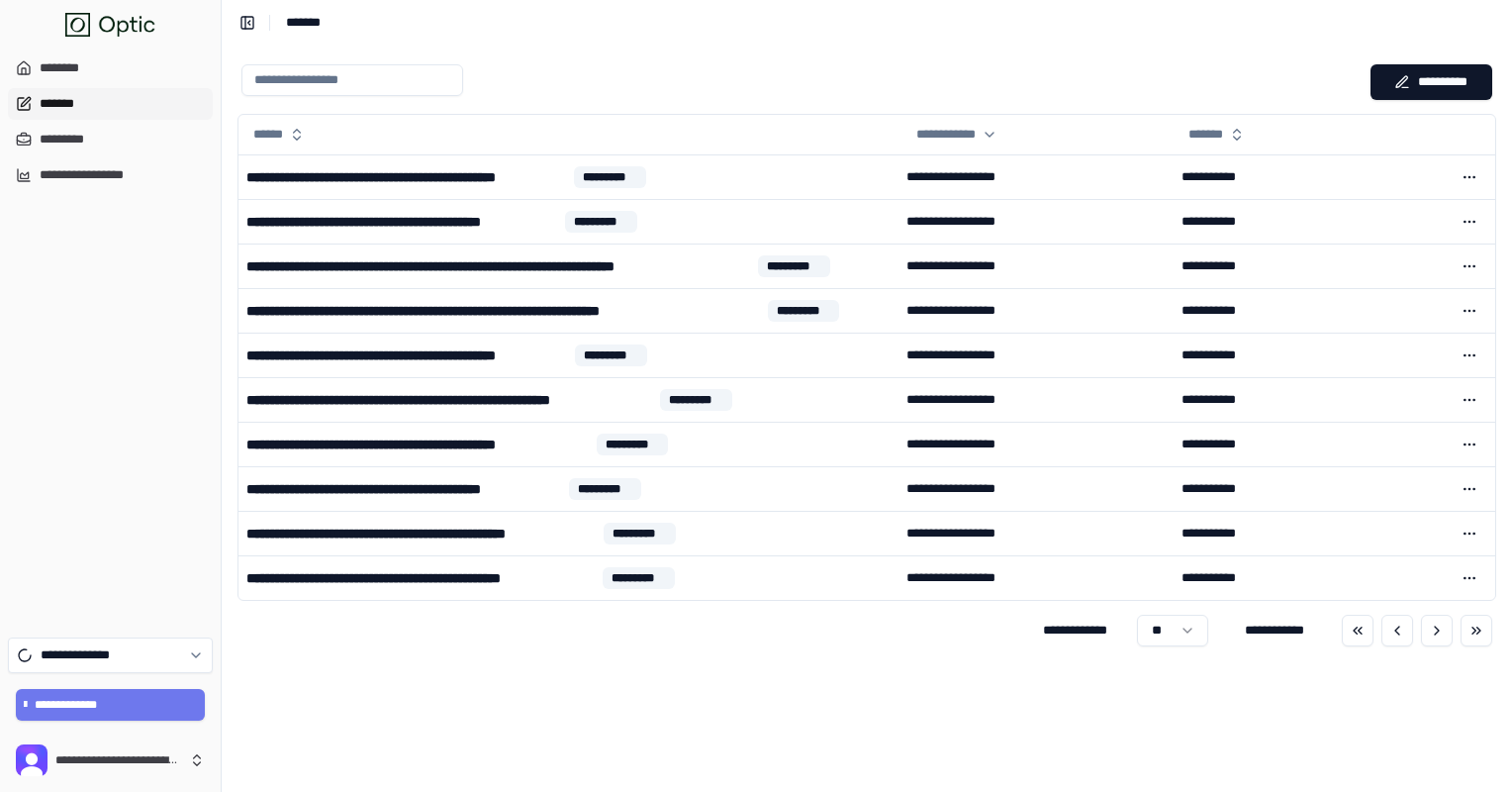 click on "*******" at bounding box center (110, 104) 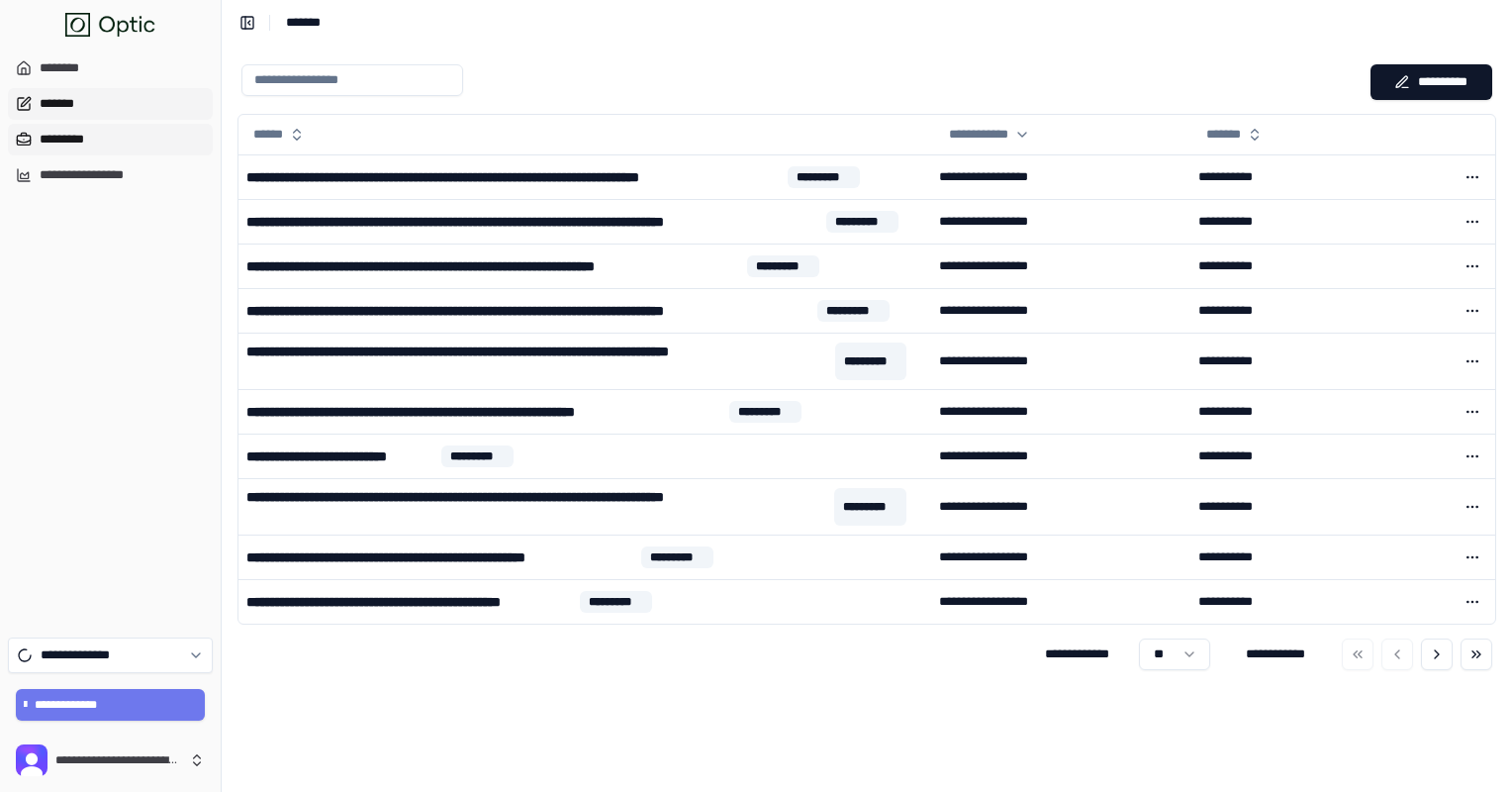 click on "*********" at bounding box center (110, 140) 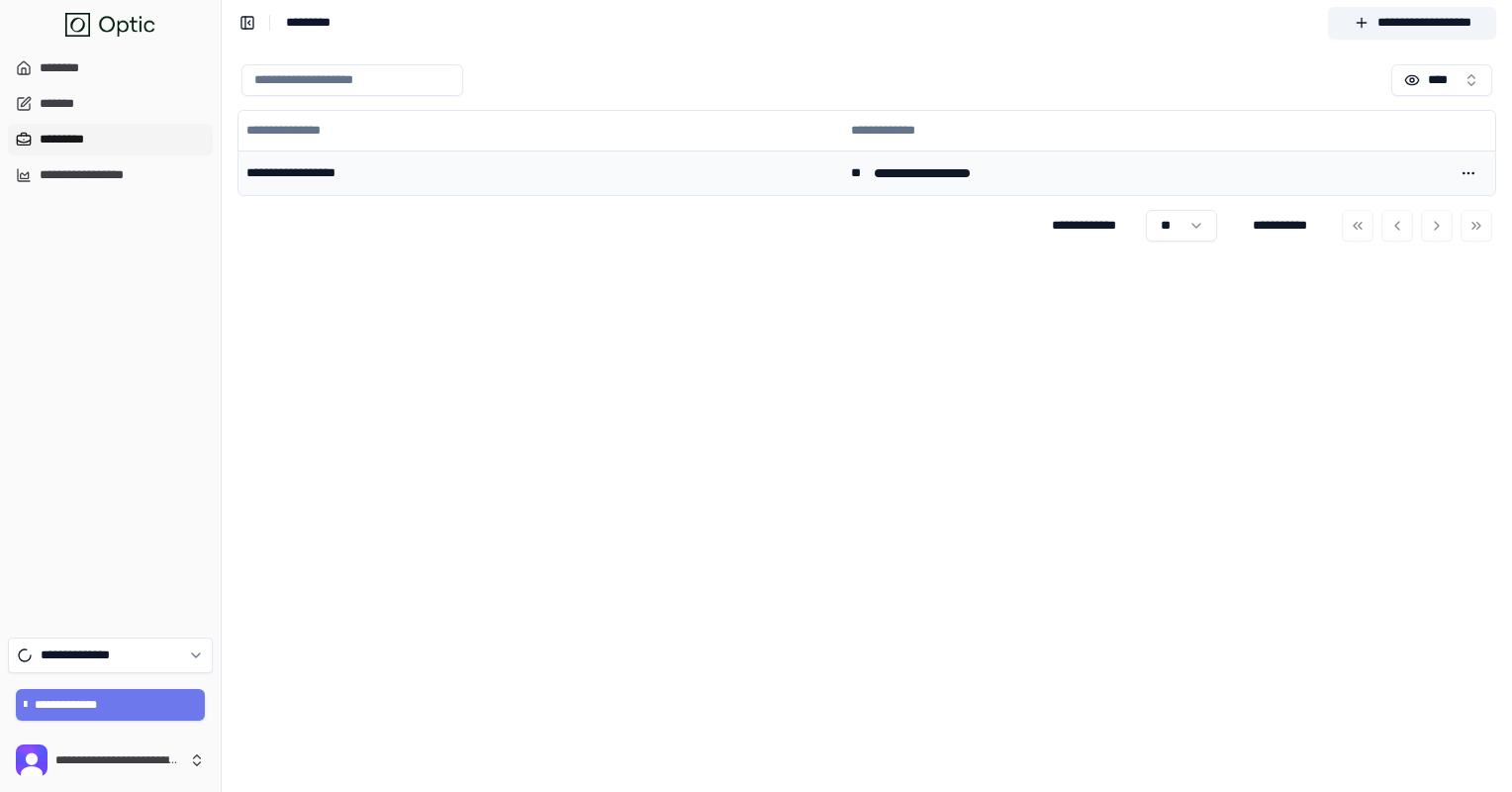 click on "**********" at bounding box center (540, 172) 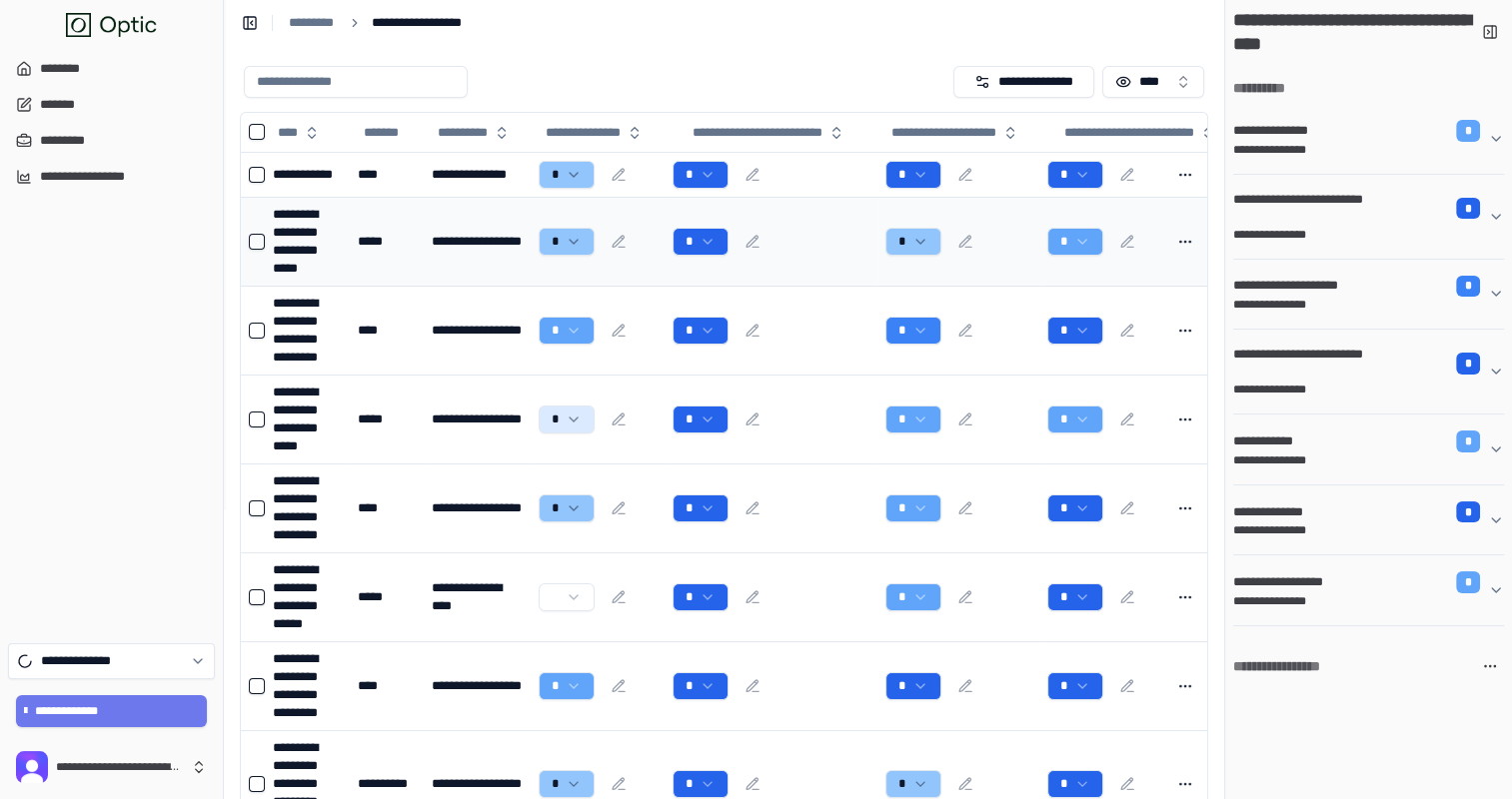 click on "**********" at bounding box center (307, 242) 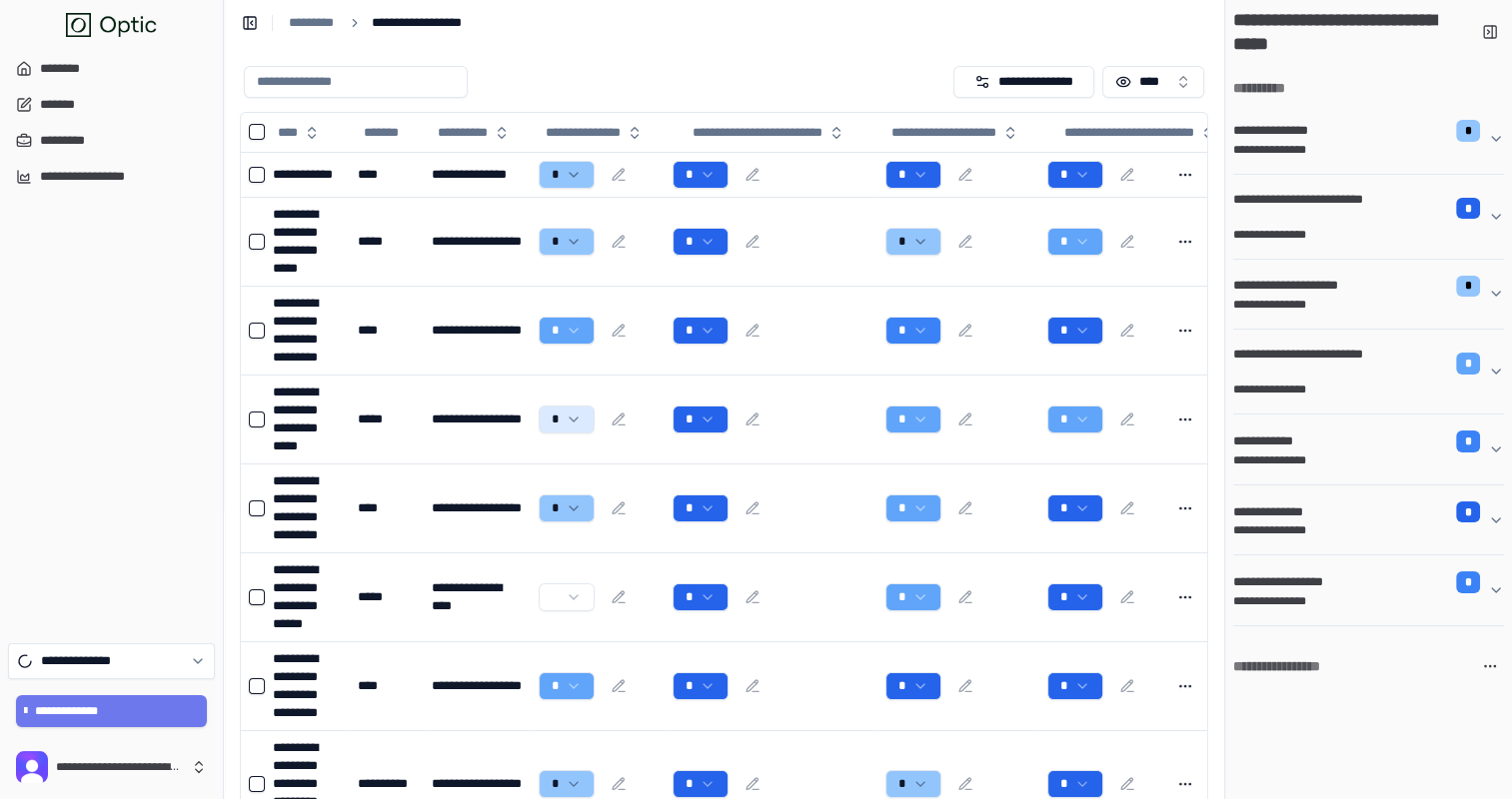 click 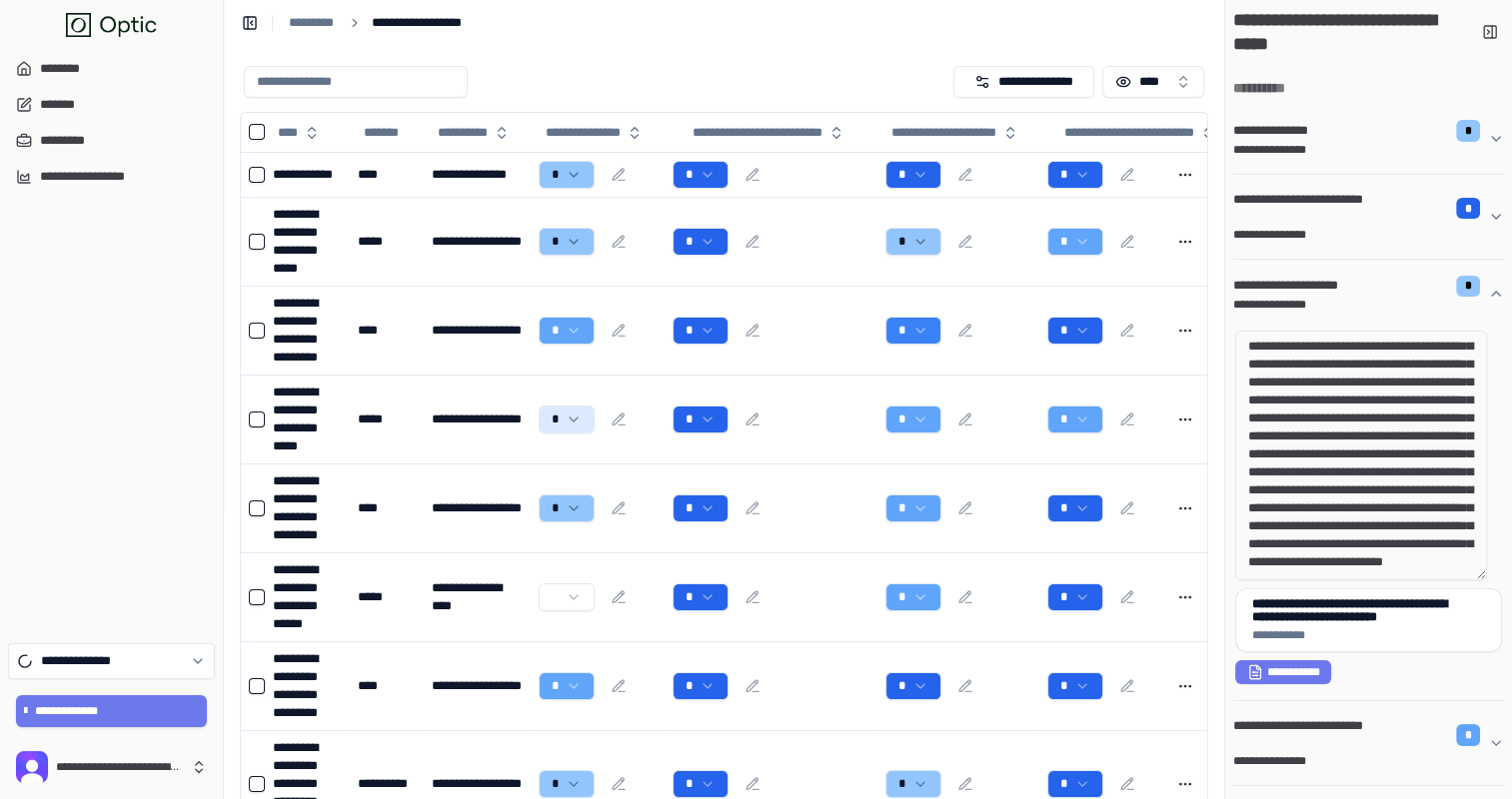 scroll, scrollTop: 450, scrollLeft: 0, axis: vertical 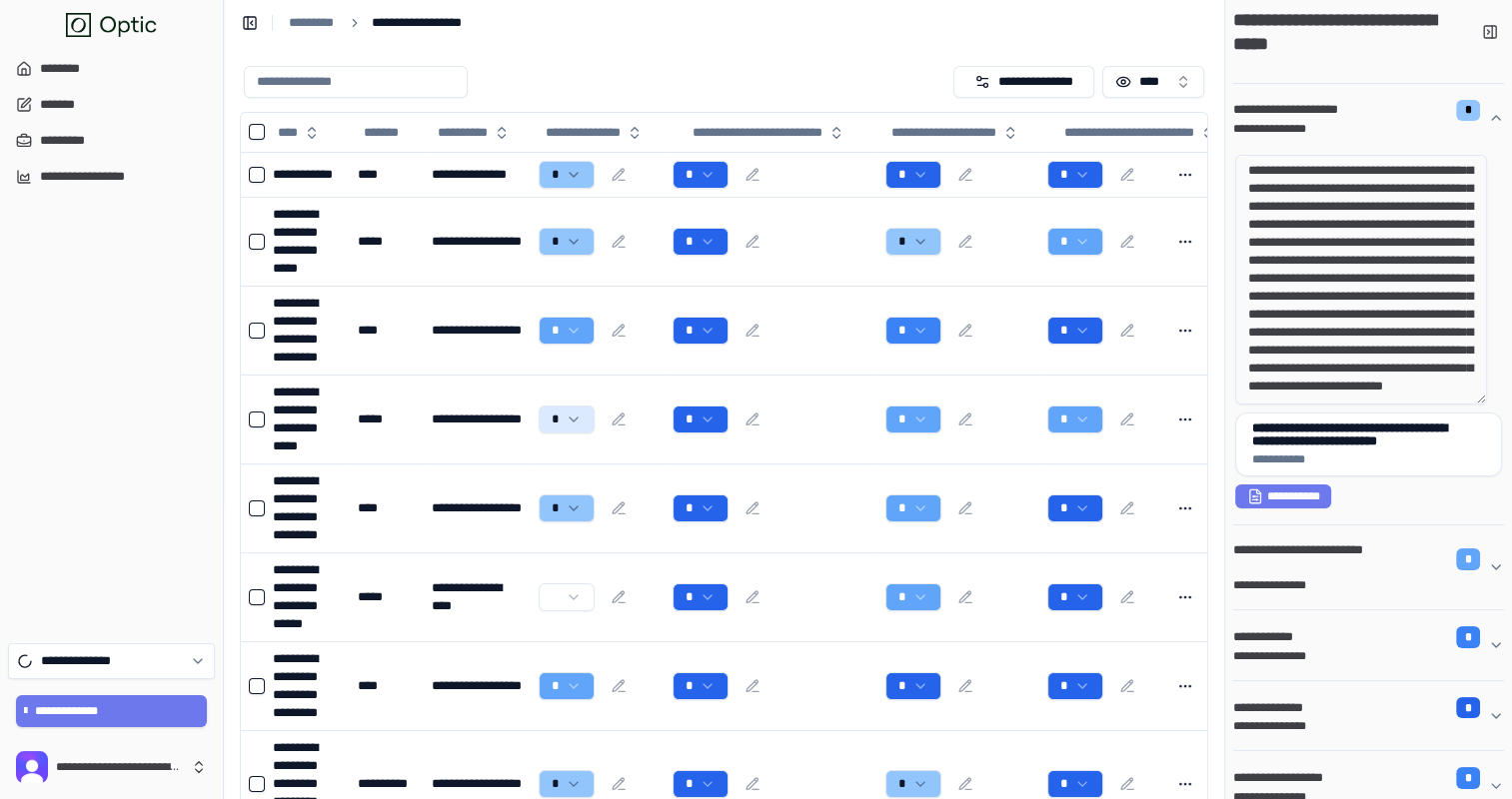click 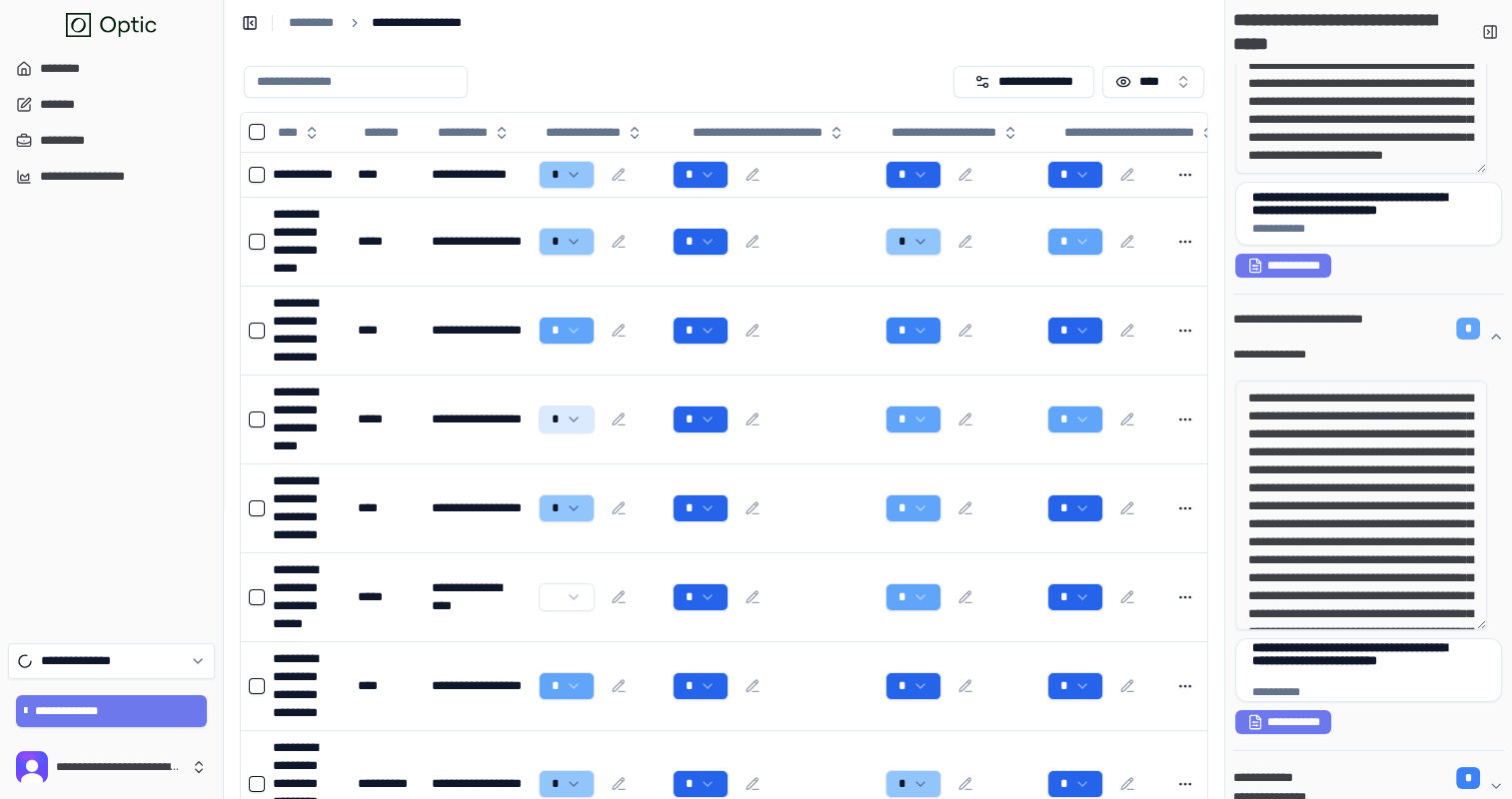 scroll, scrollTop: 407, scrollLeft: 0, axis: vertical 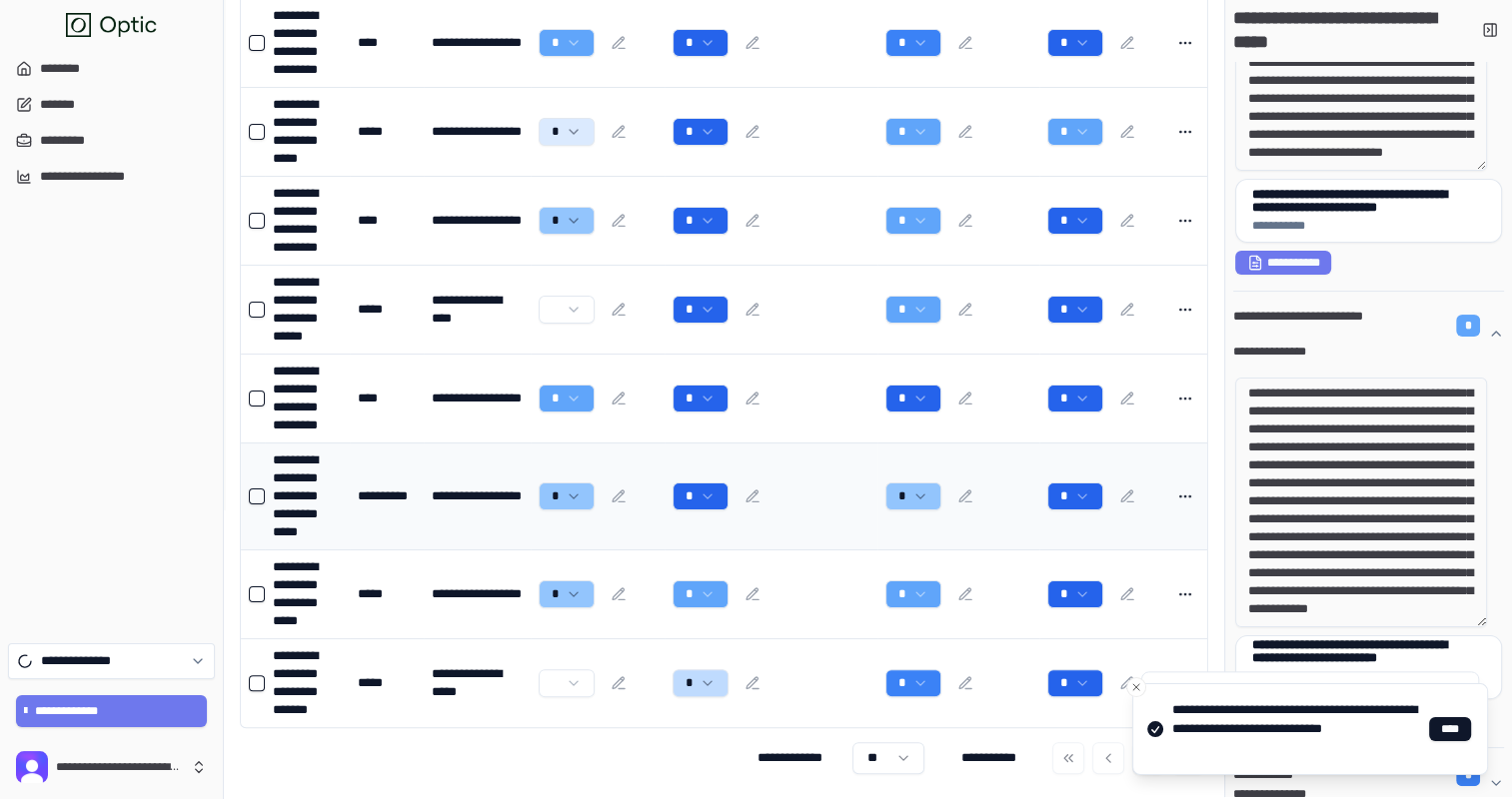 click on "**********" at bounding box center (307, 496) 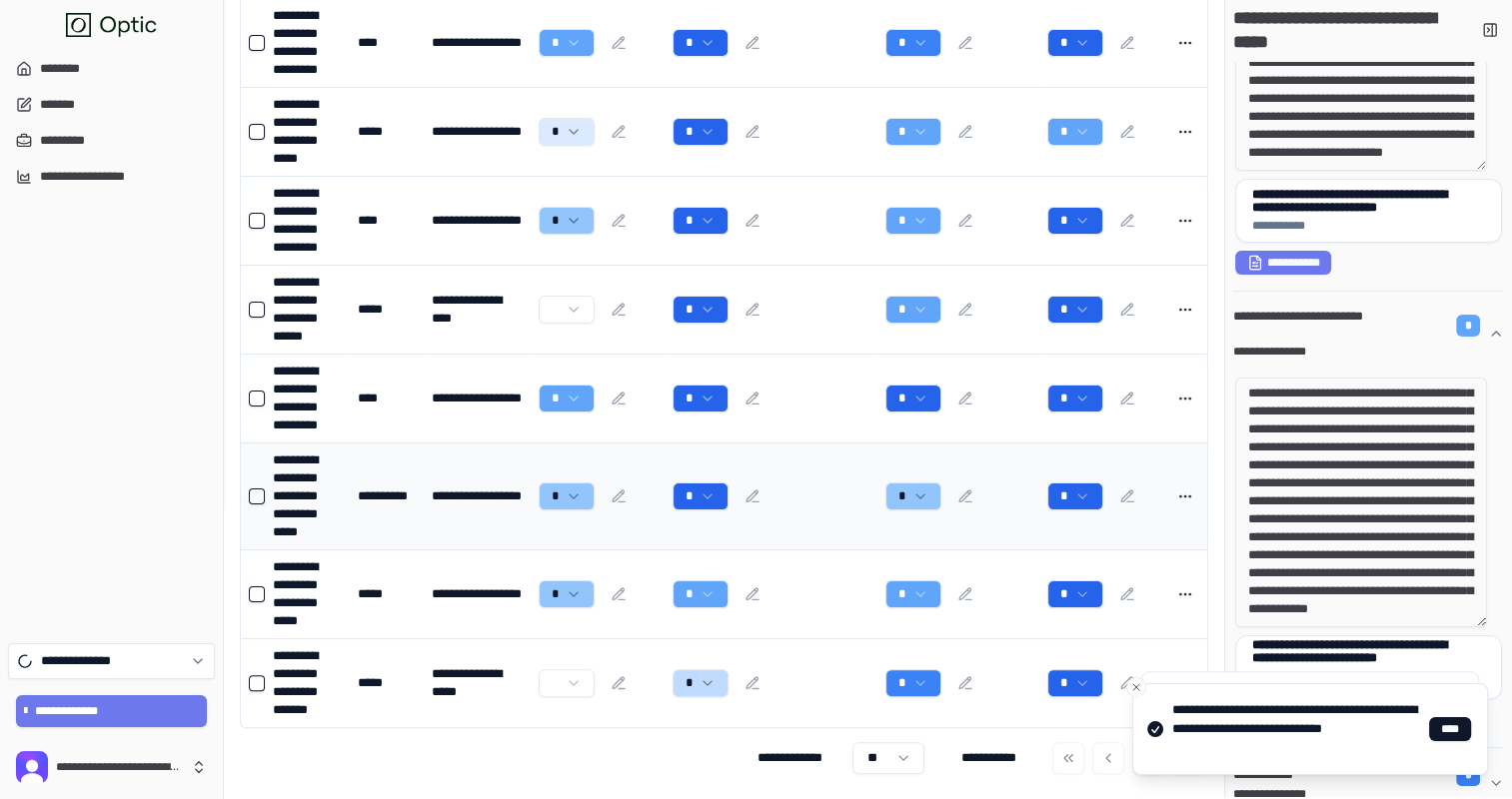 scroll, scrollTop: 0, scrollLeft: 0, axis: both 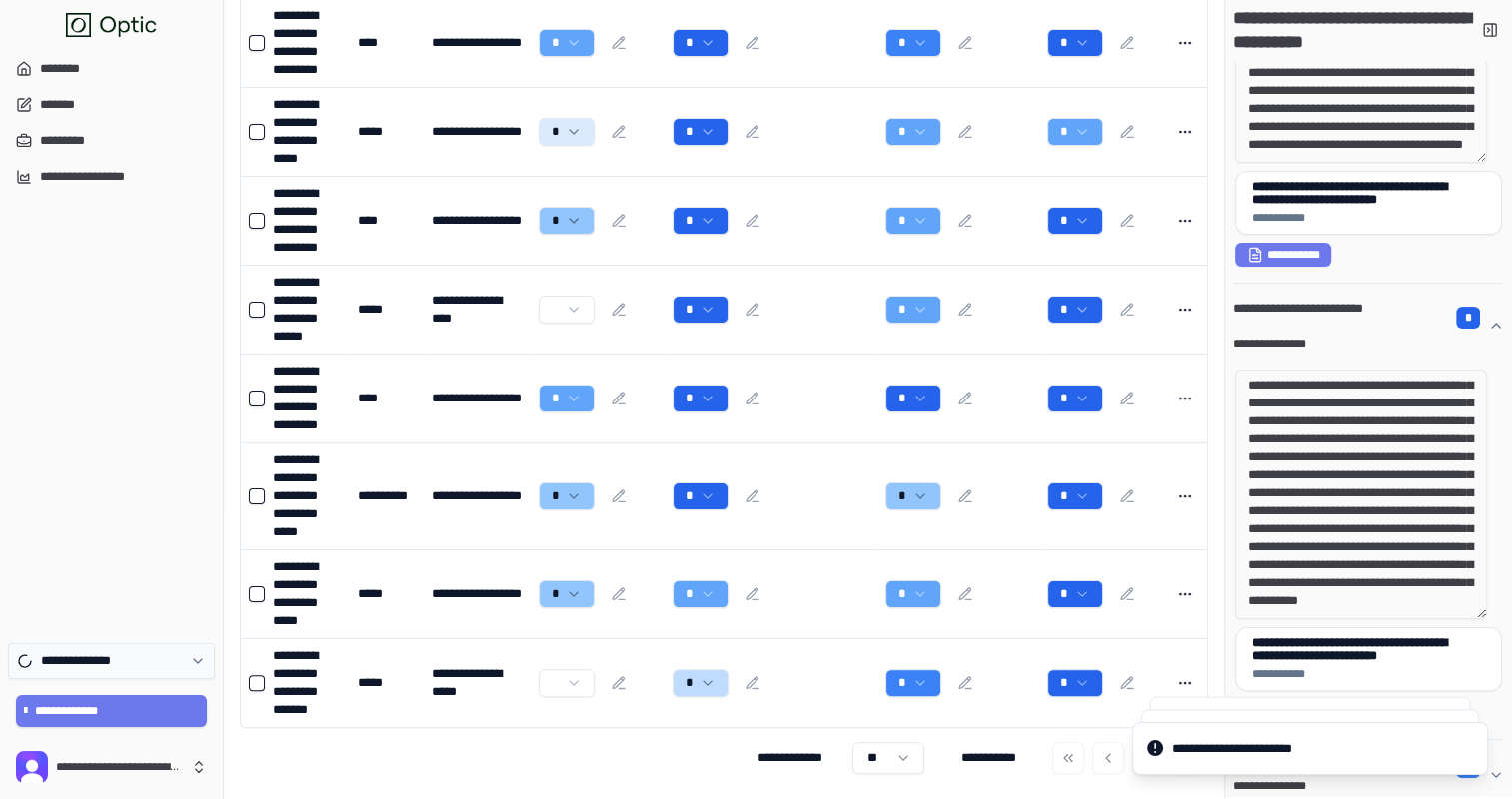click 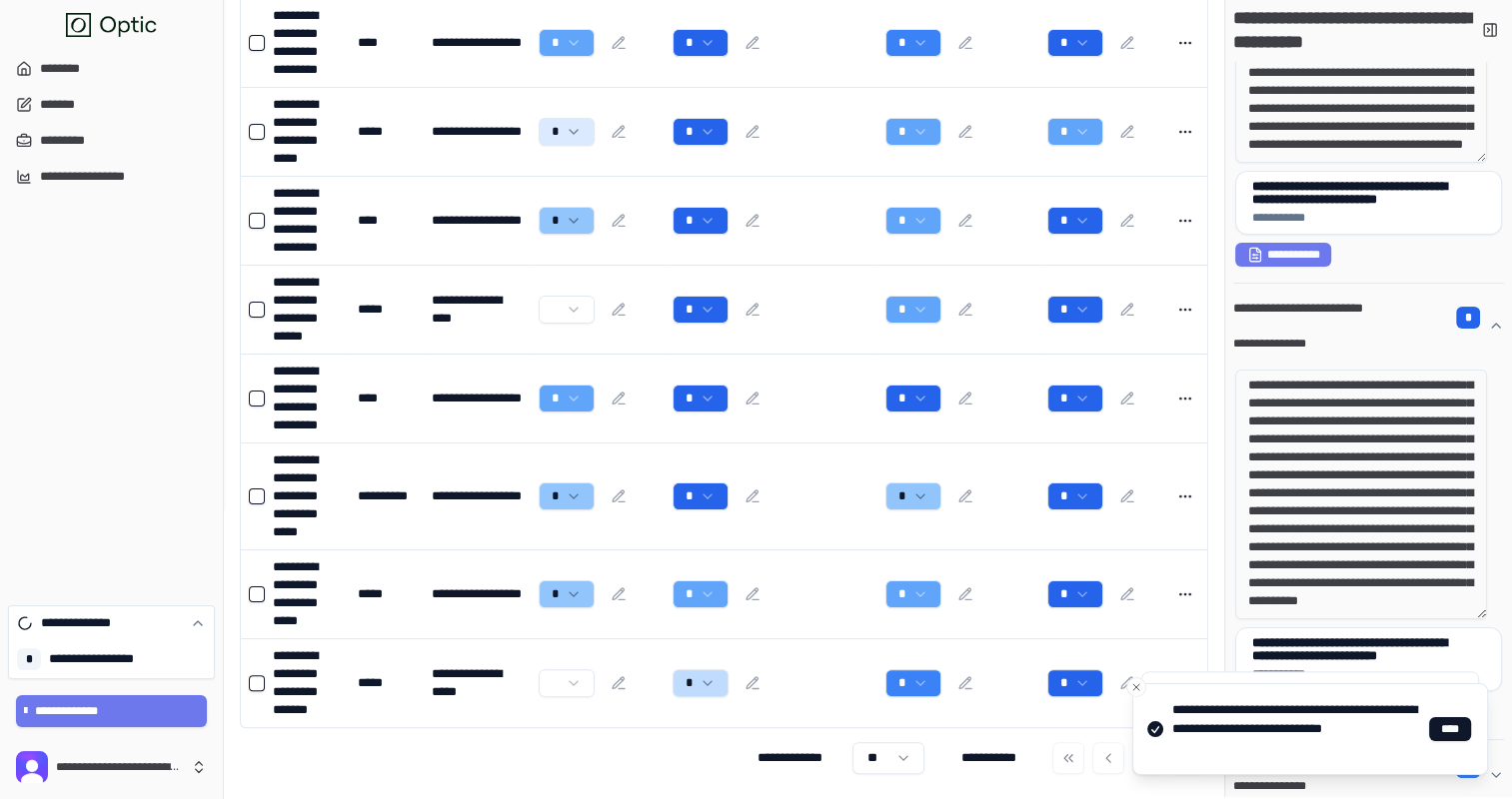 click on "**********" at bounding box center [724, 278] 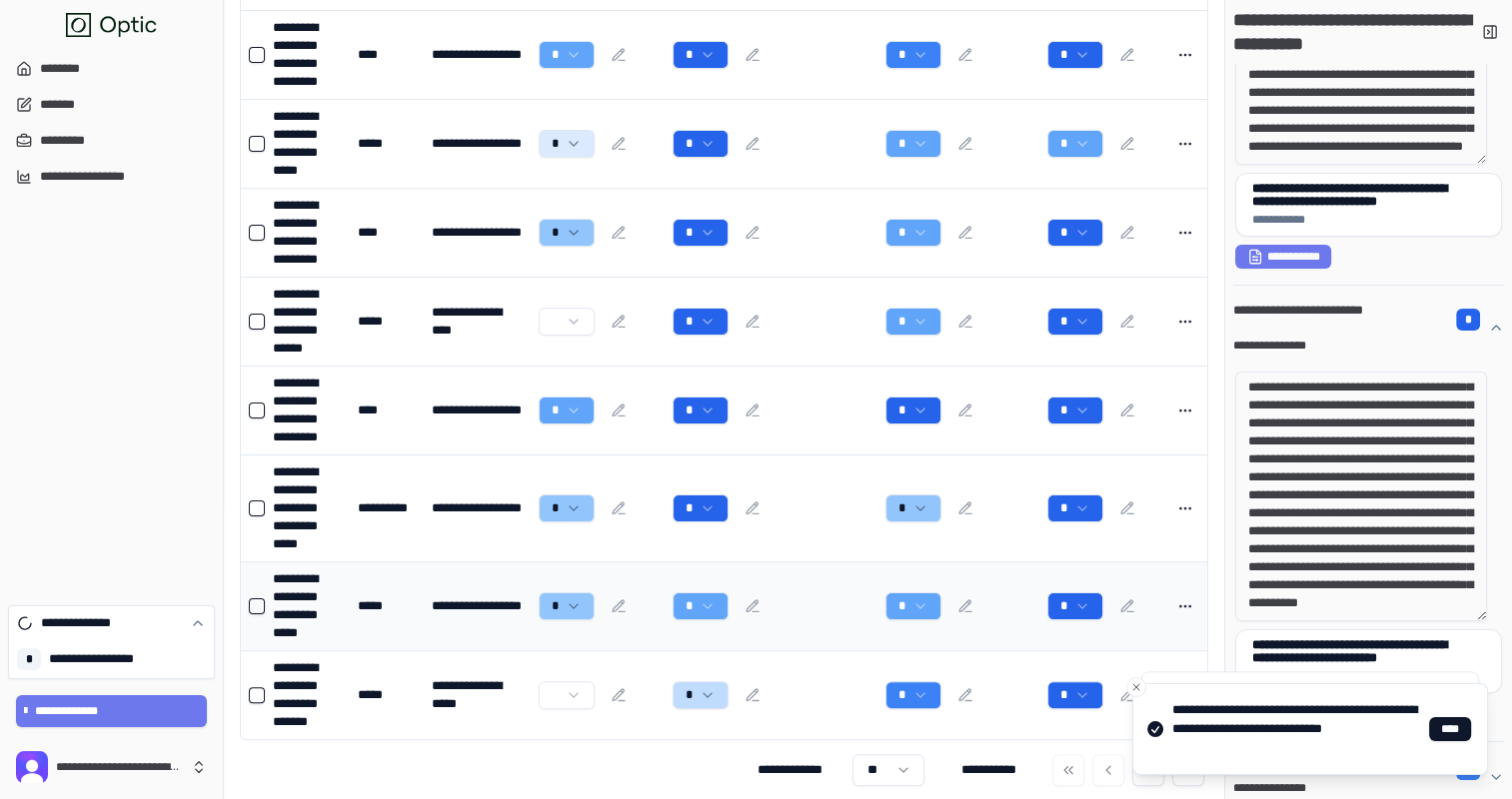 scroll, scrollTop: 288, scrollLeft: 0, axis: vertical 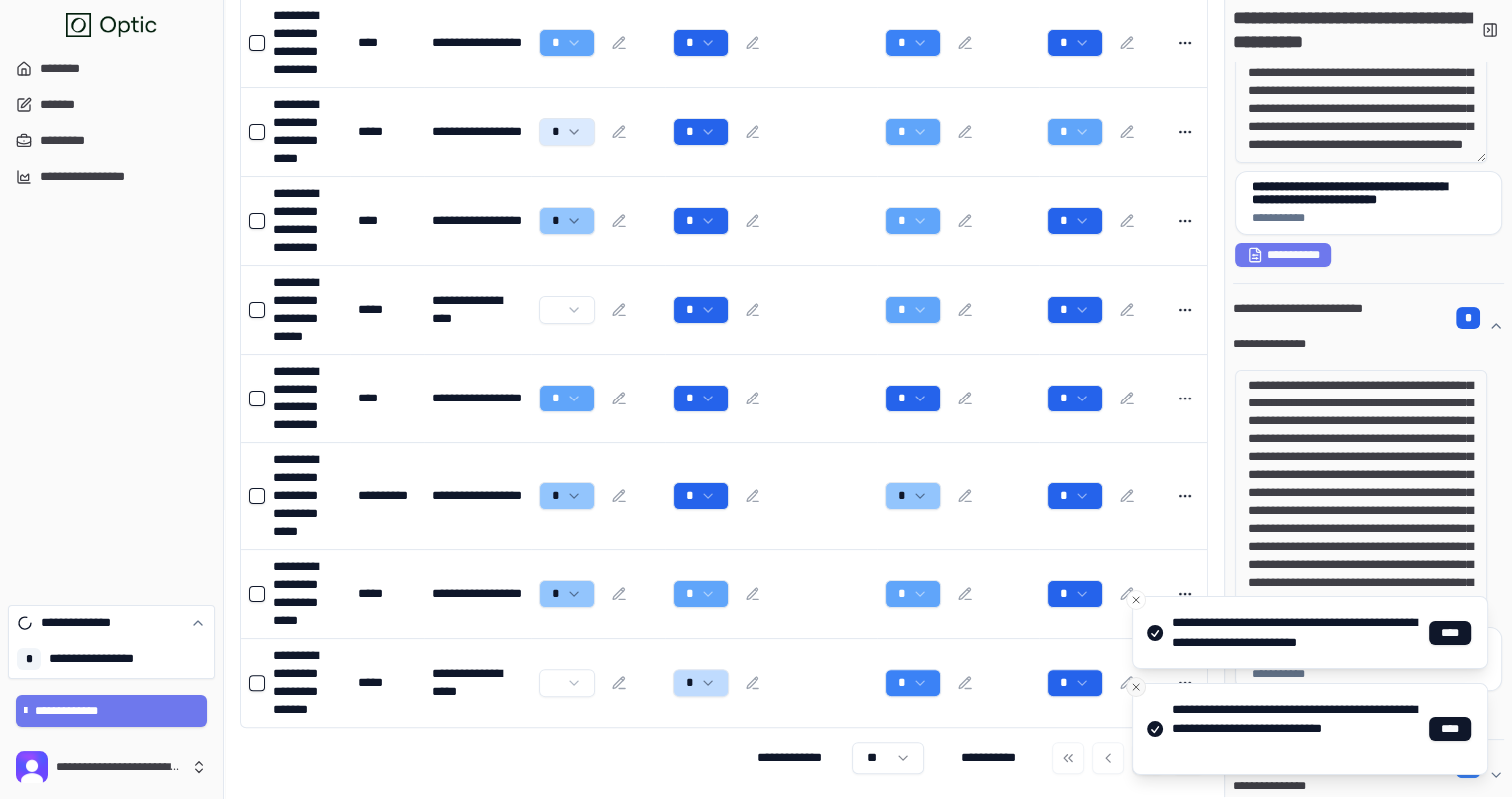 click 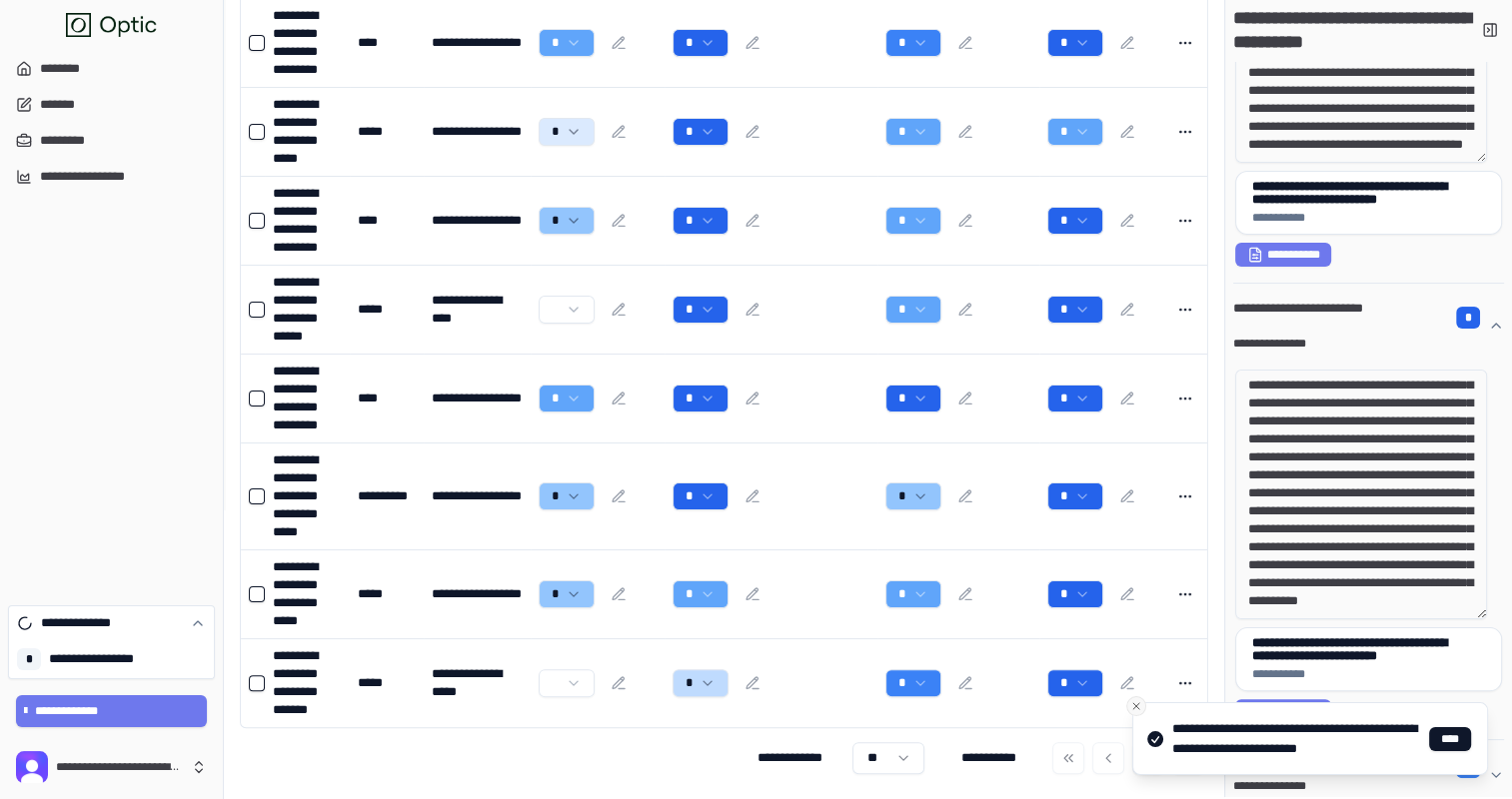 click 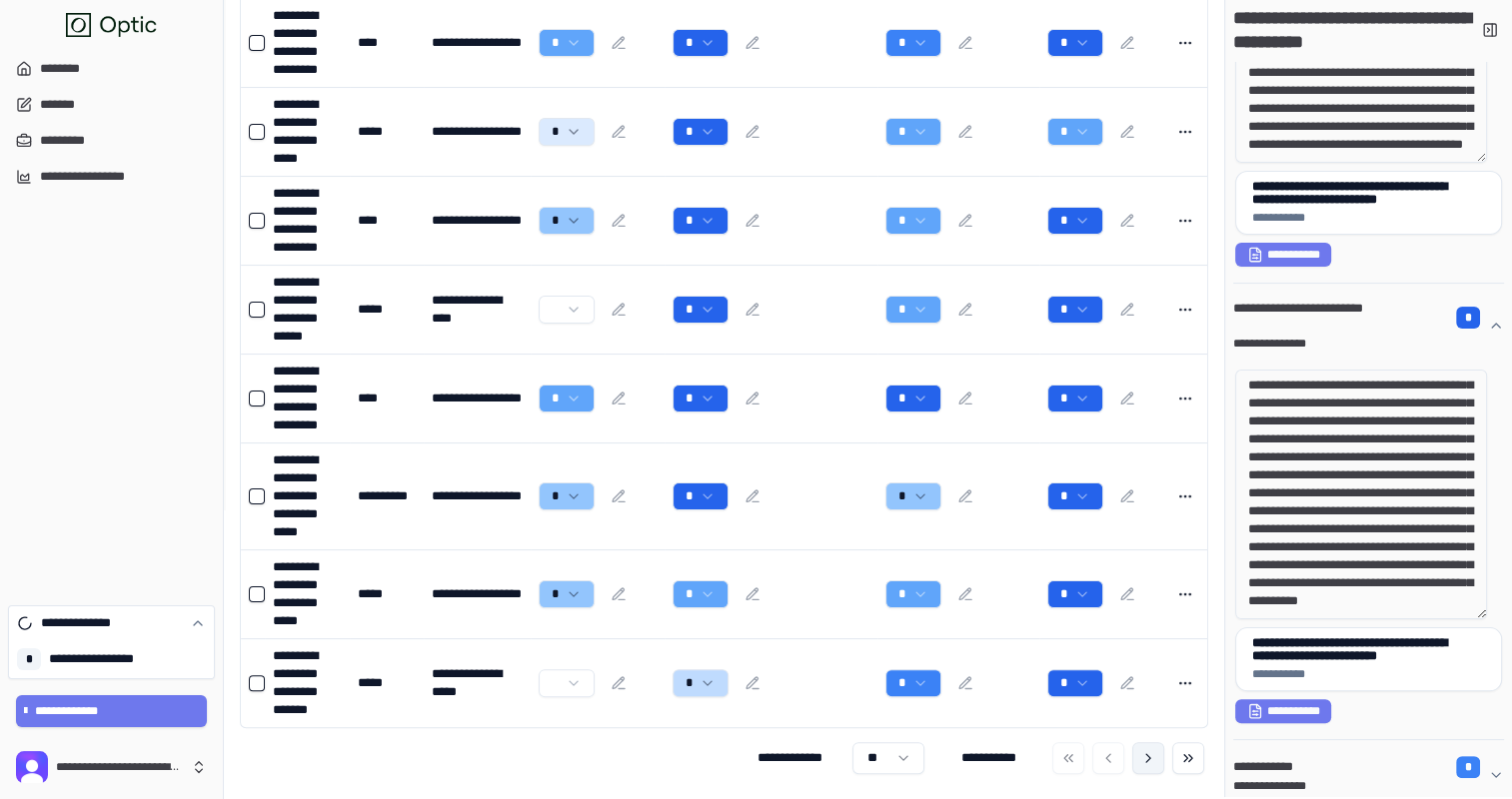 click at bounding box center (1148, 758) 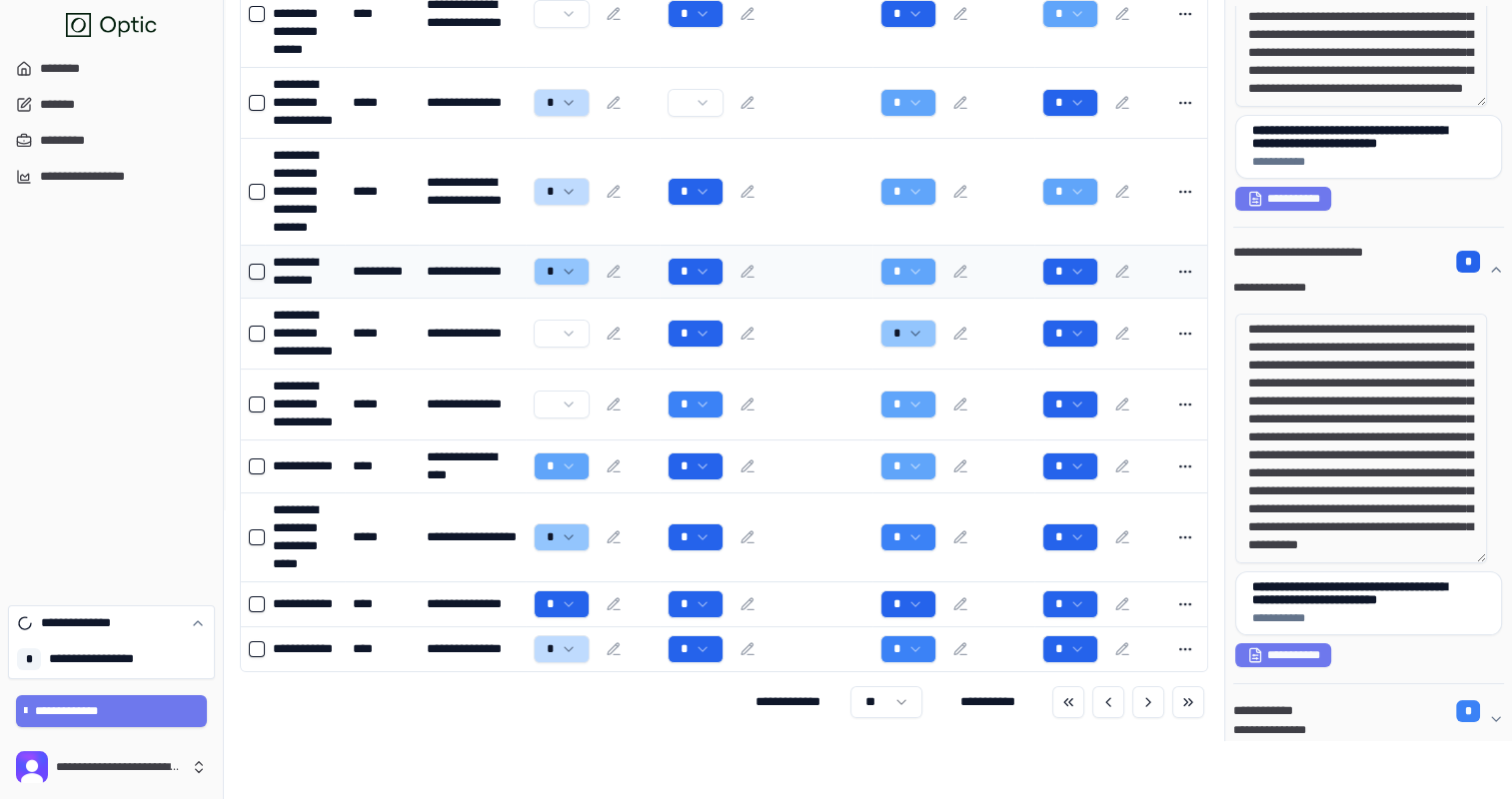 scroll, scrollTop: 216, scrollLeft: 0, axis: vertical 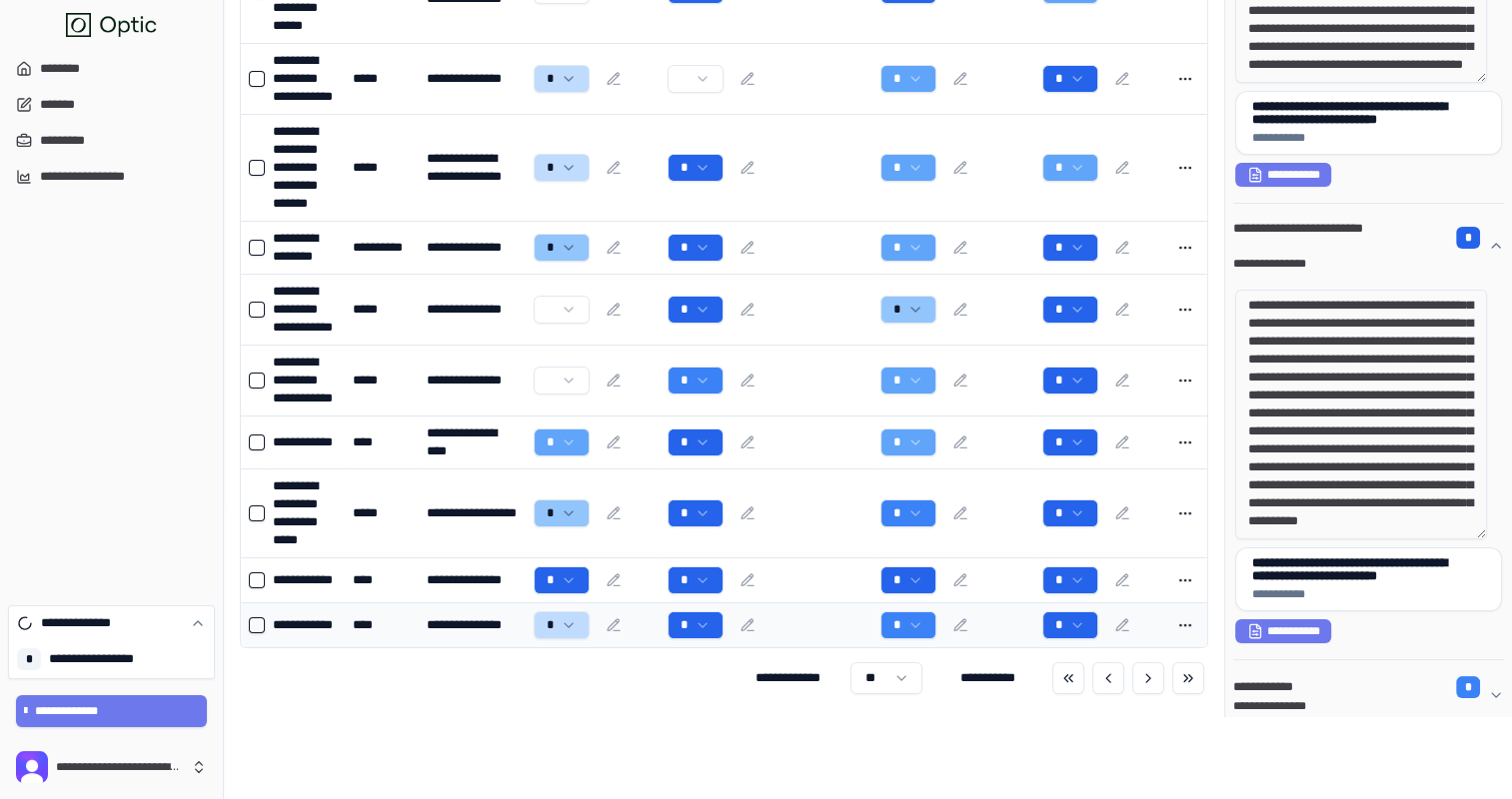 click on "**********" at bounding box center [305, 625] 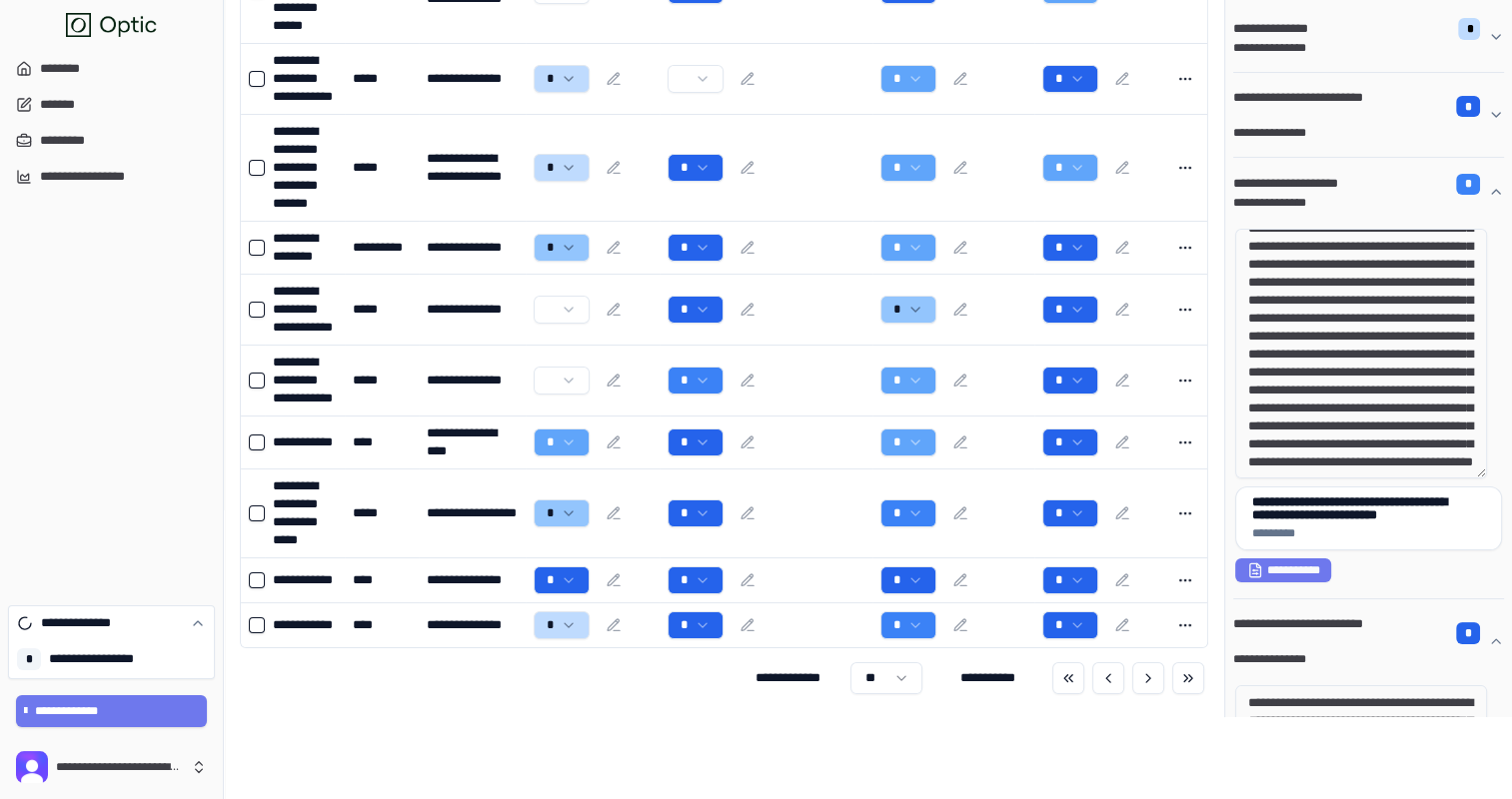 scroll, scrollTop: 468, scrollLeft: 0, axis: vertical 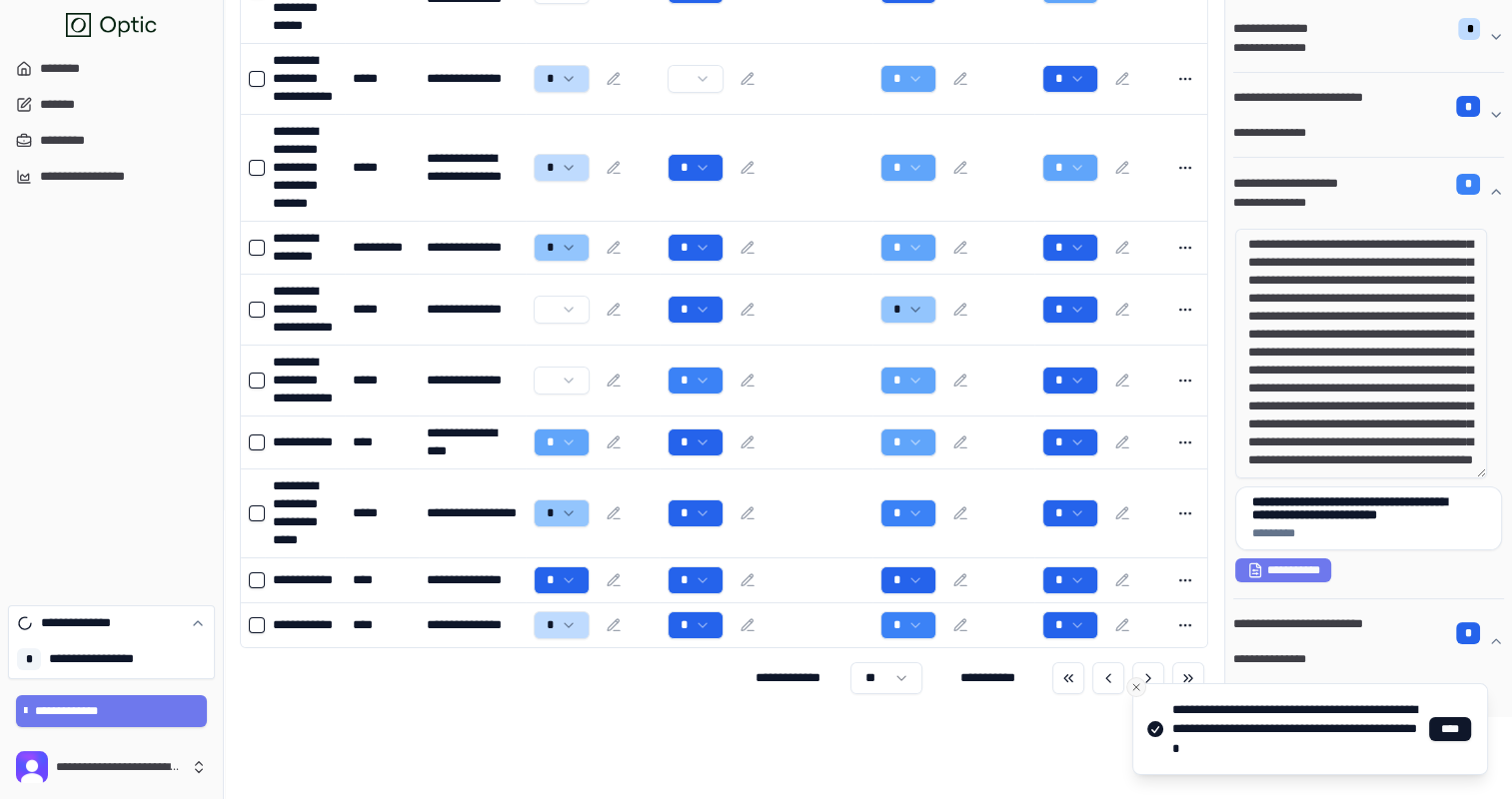 click at bounding box center (1136, 687) 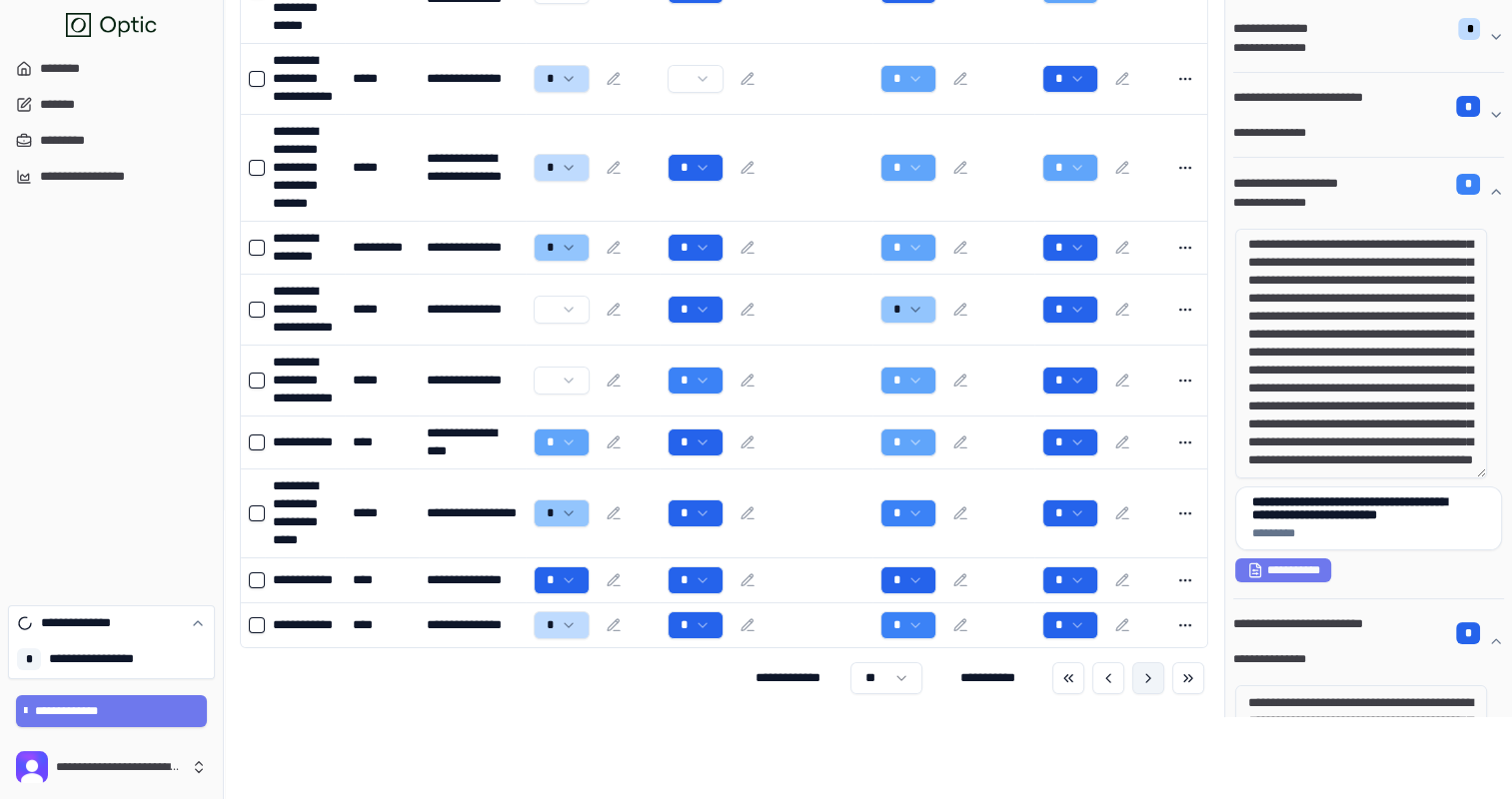 click at bounding box center [1148, 678] 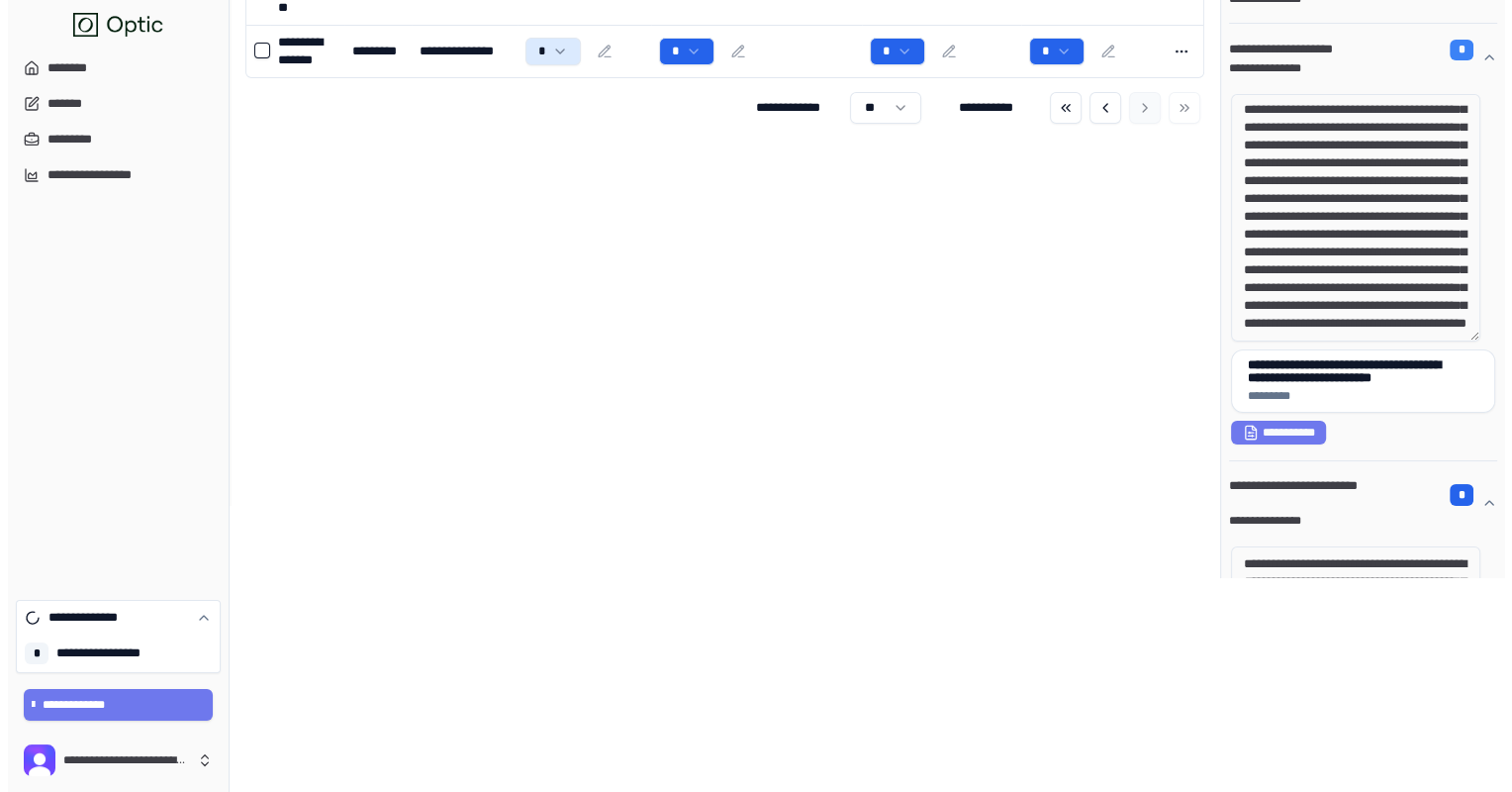 scroll, scrollTop: 0, scrollLeft: 0, axis: both 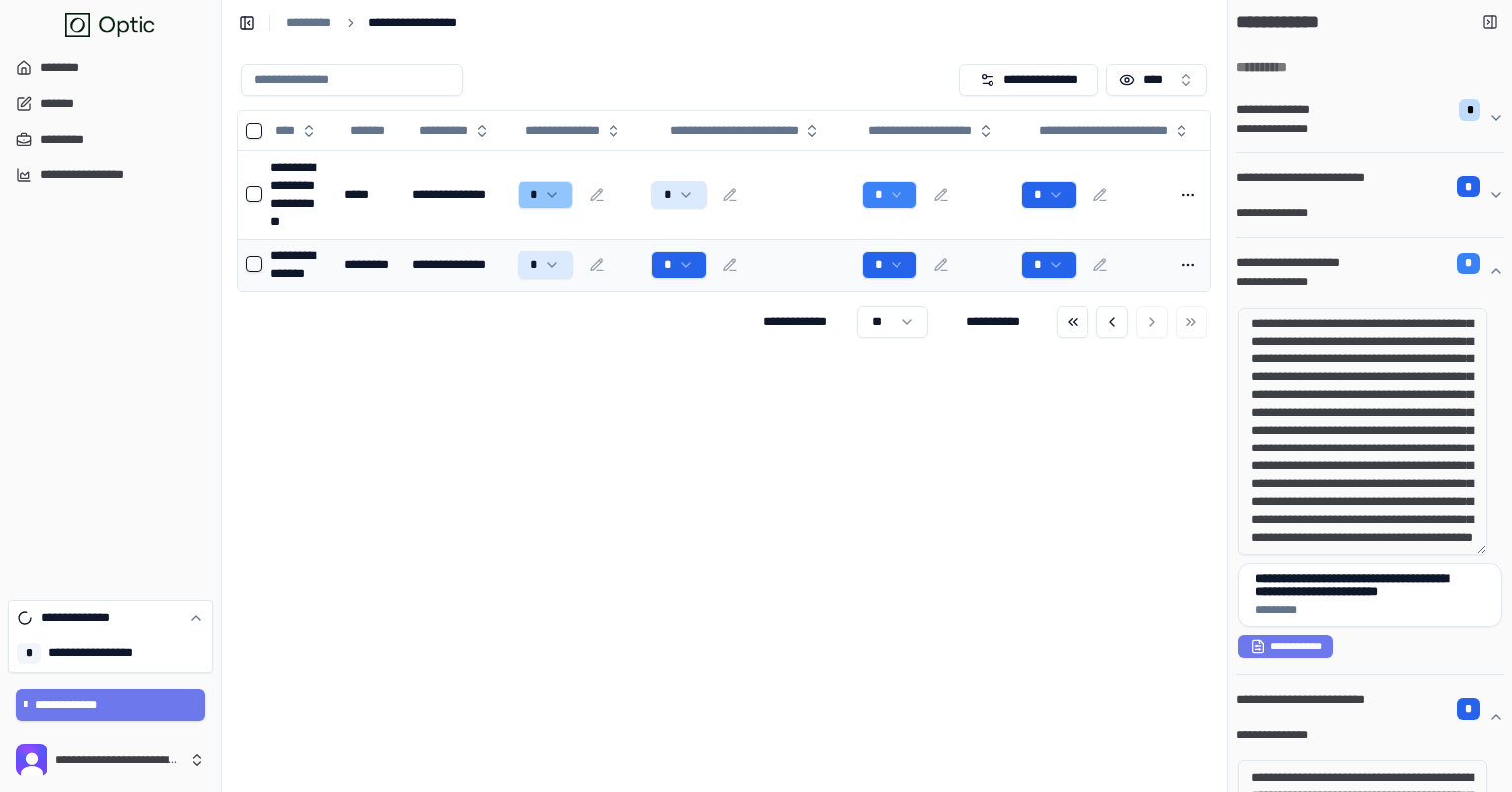 click on "**********" at bounding box center (299, 264) 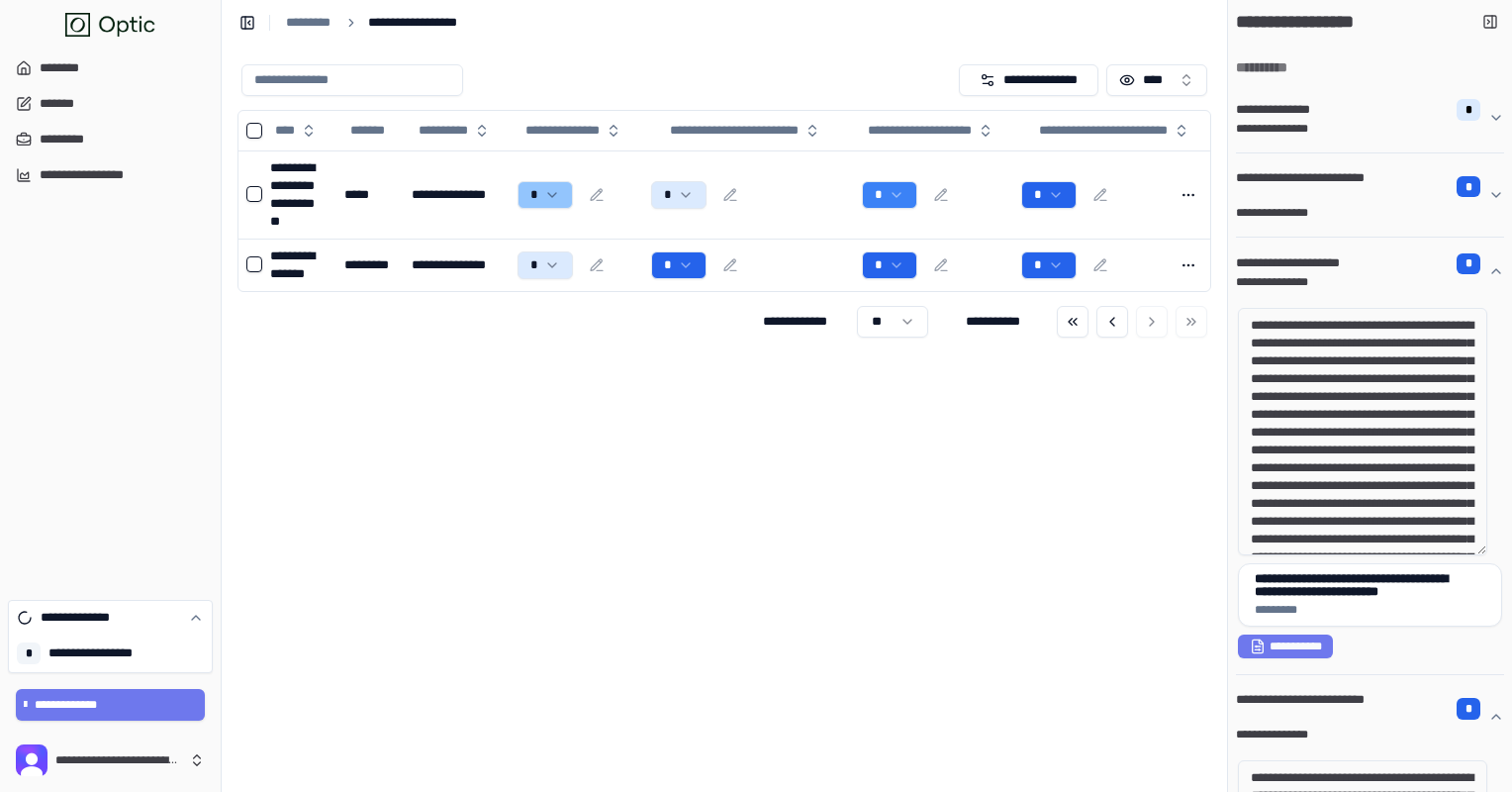 click 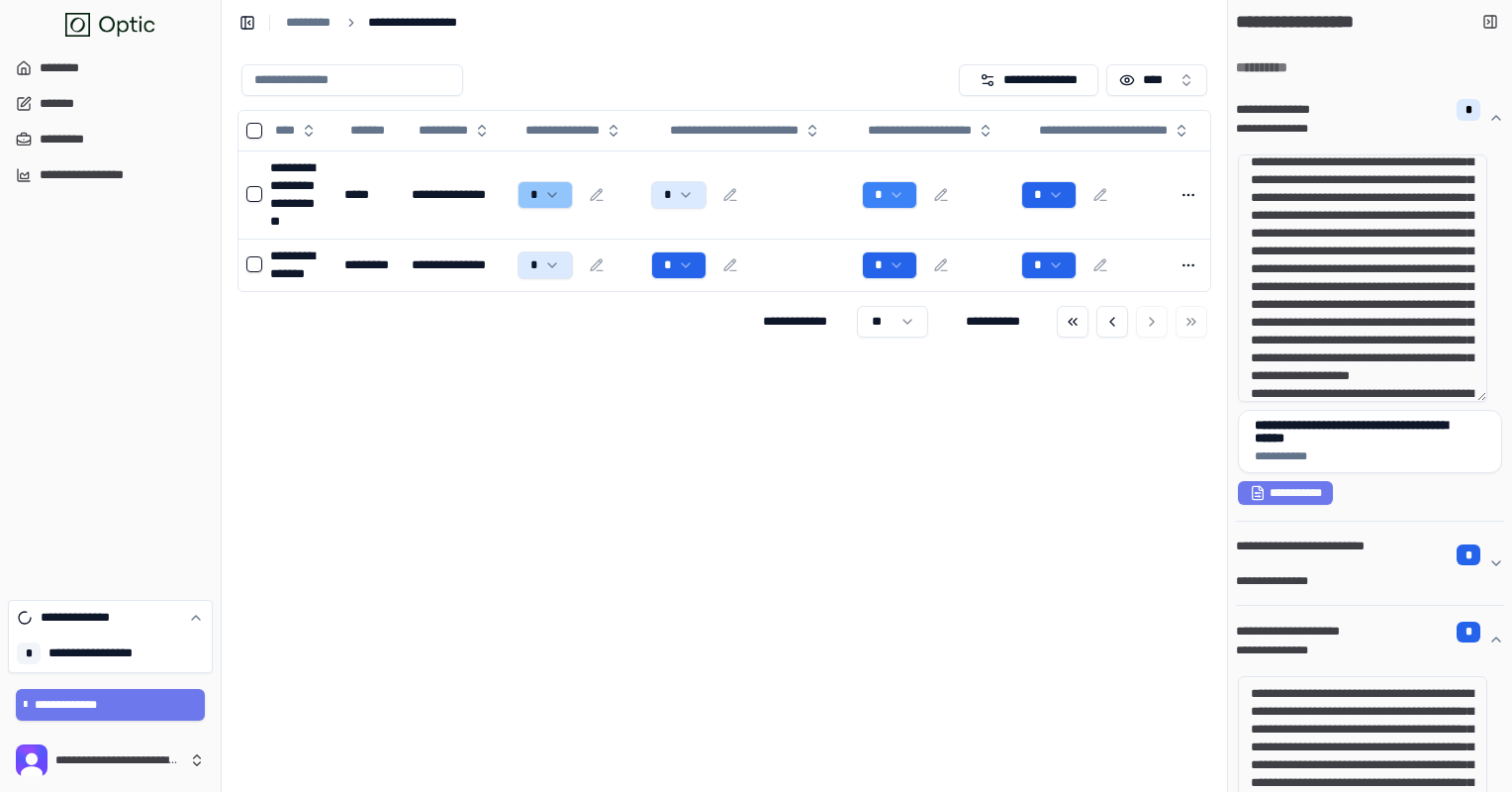 scroll, scrollTop: 150, scrollLeft: 0, axis: vertical 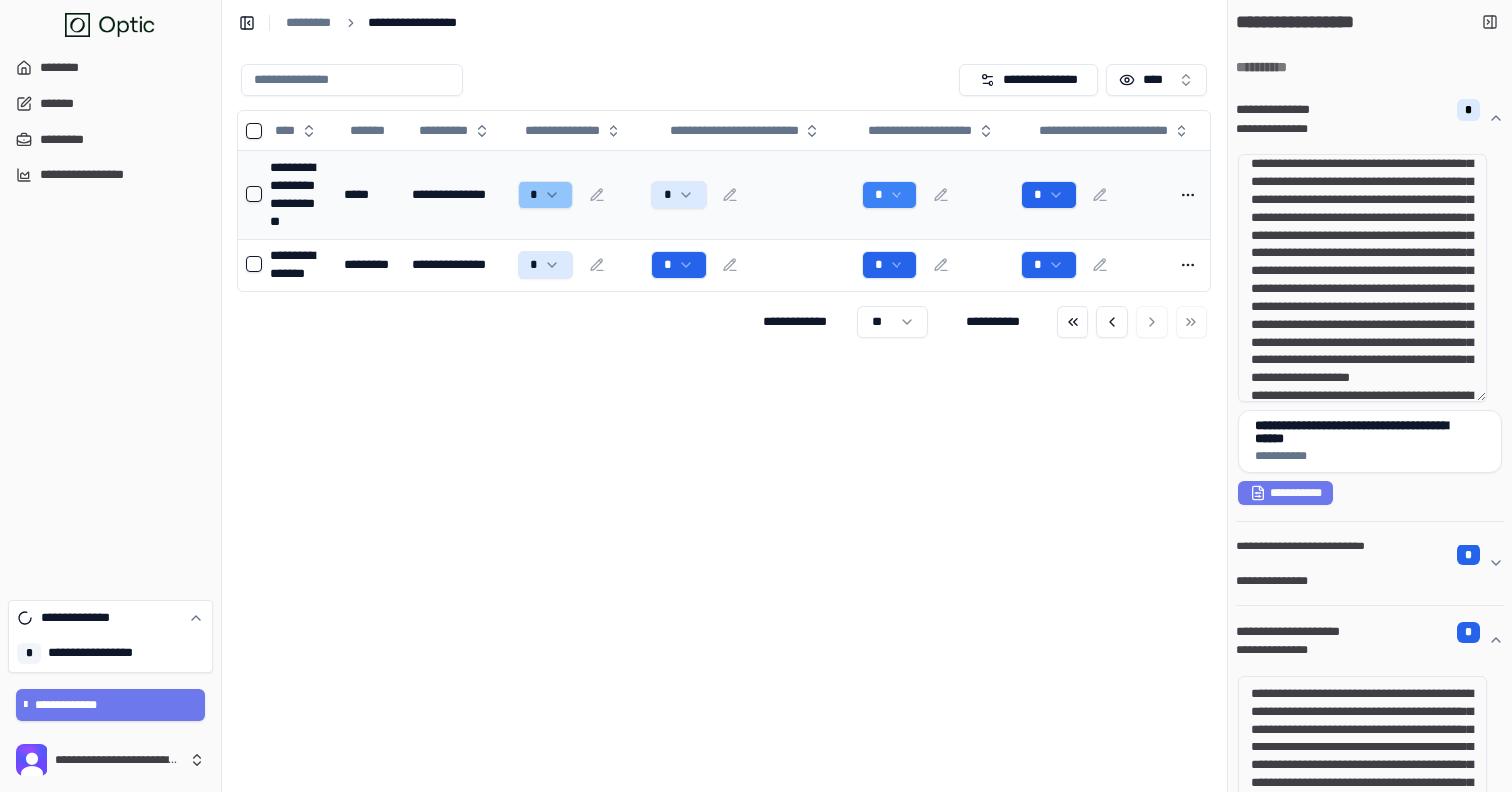 click on "**********" at bounding box center [299, 194] 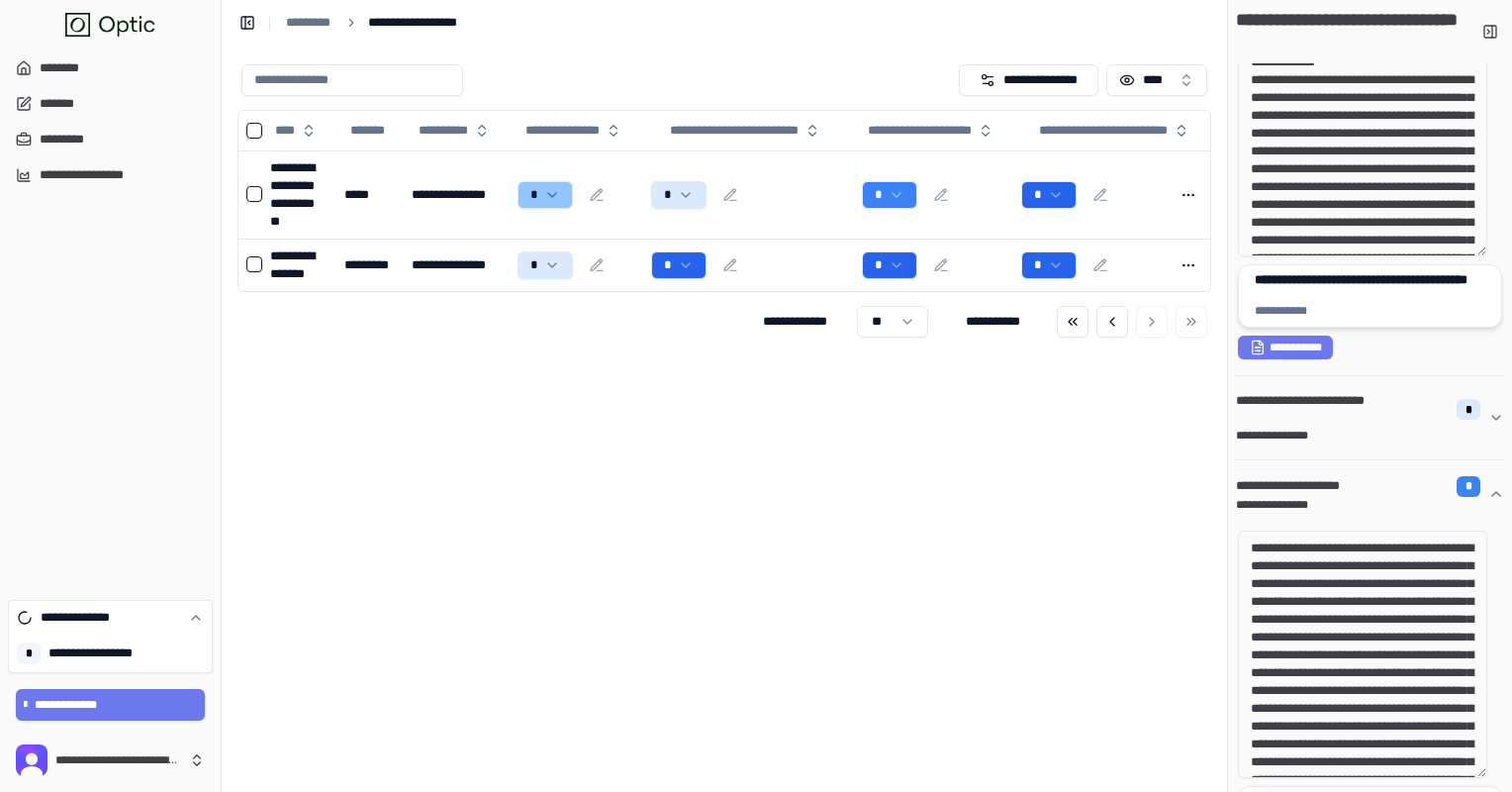 scroll, scrollTop: 165, scrollLeft: 0, axis: vertical 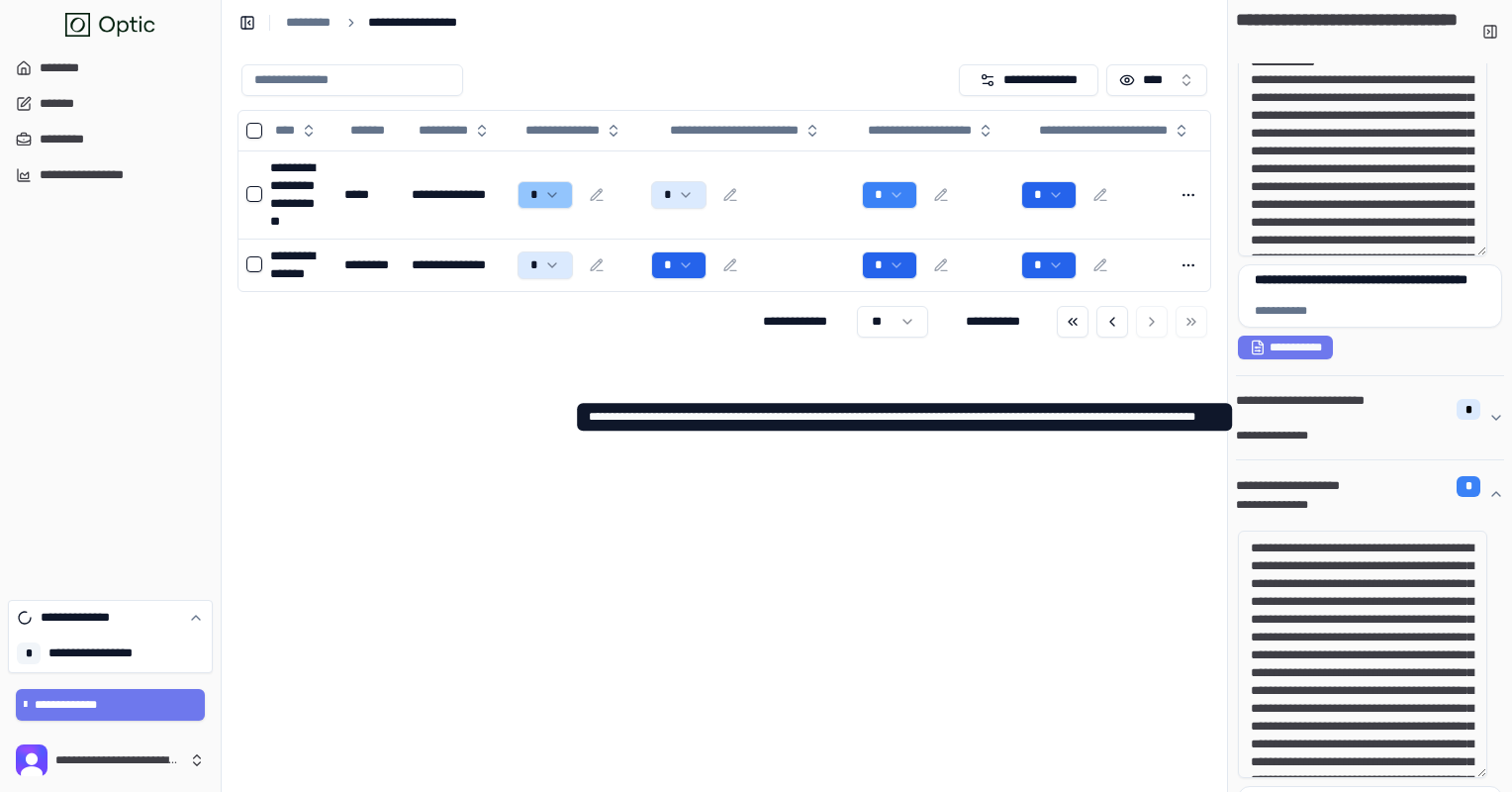 click on "**********" at bounding box center (1355, 436) 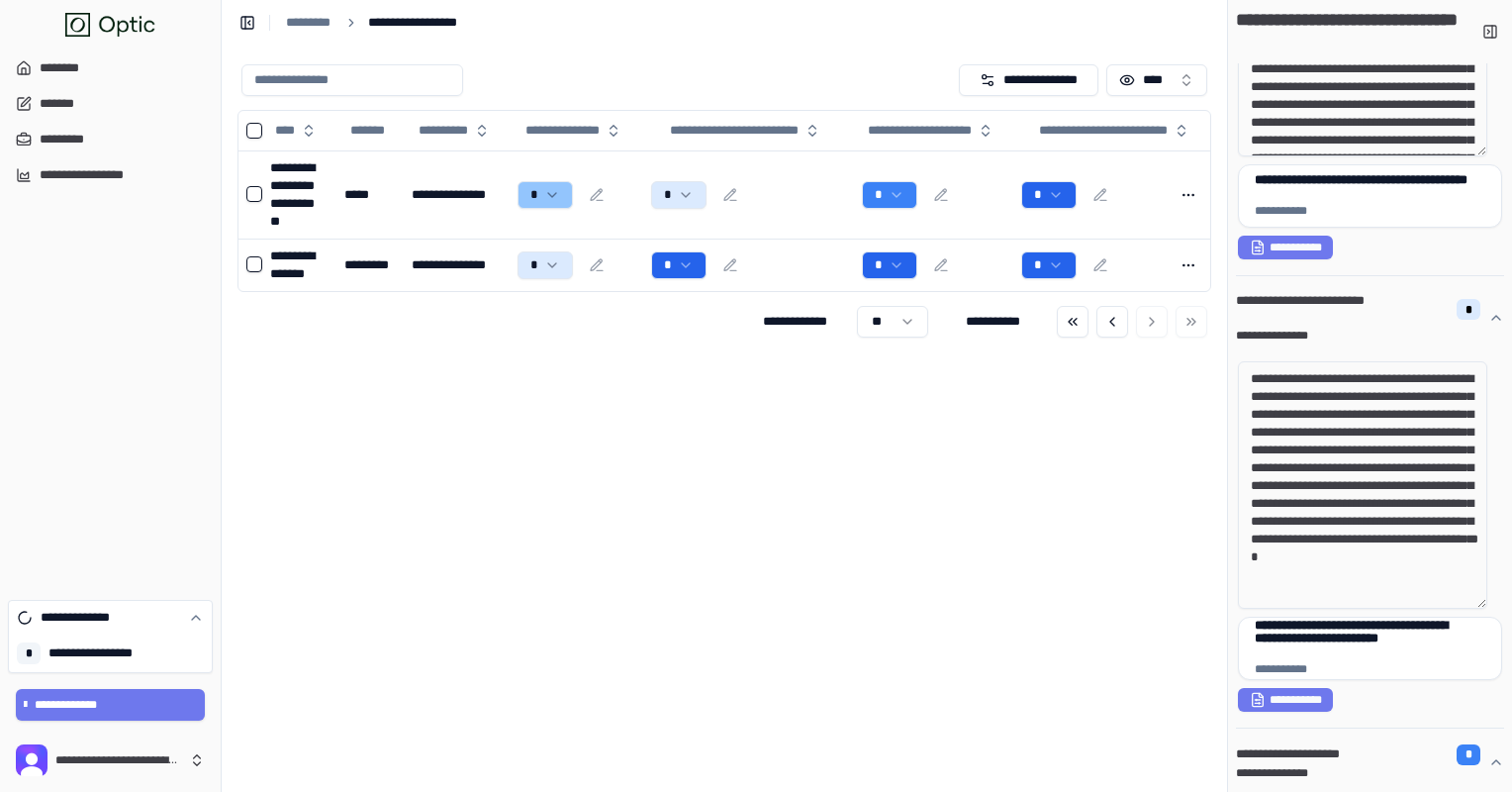 scroll, scrollTop: 276, scrollLeft: 0, axis: vertical 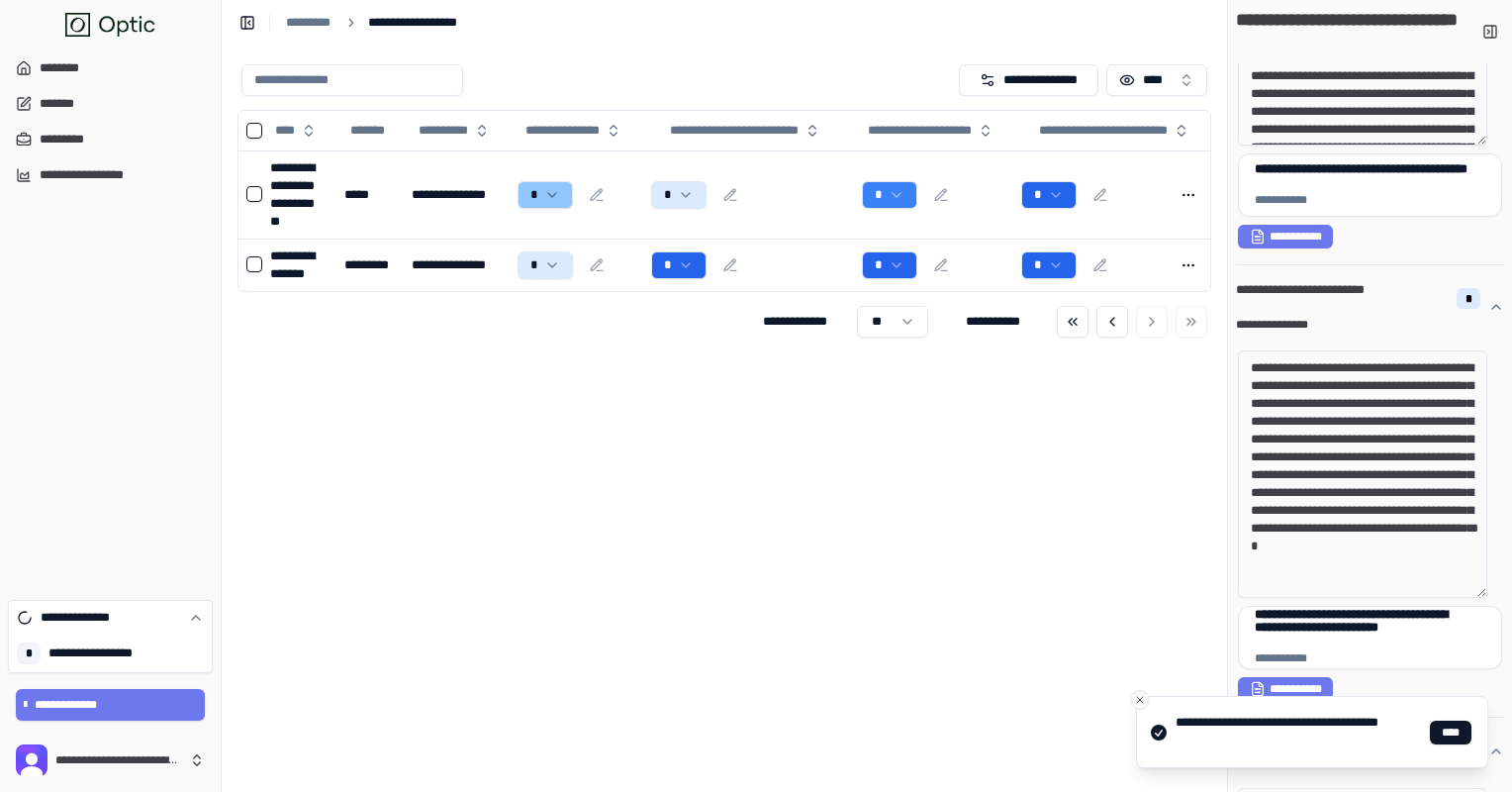 click 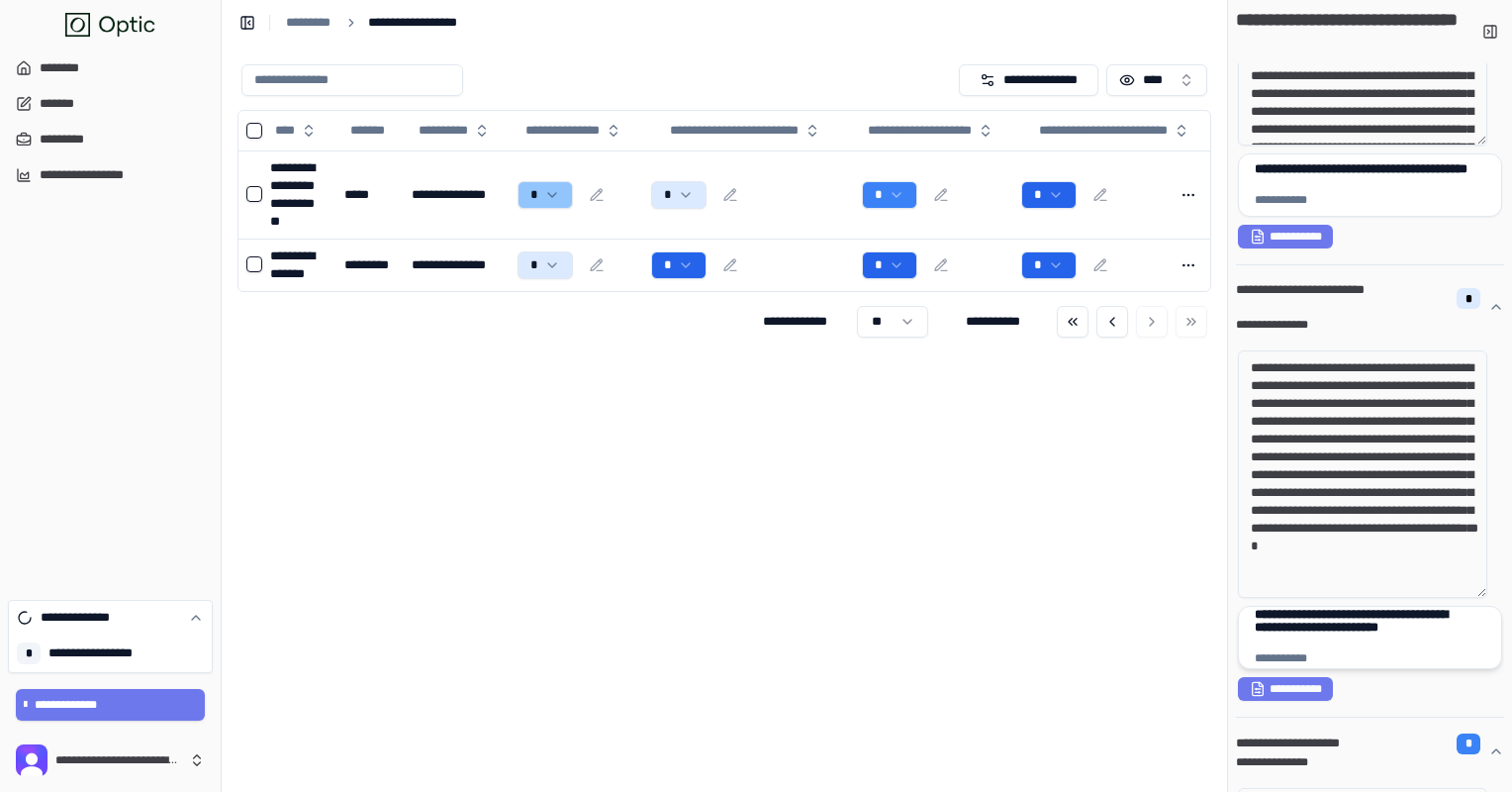 click on "**********" at bounding box center (1363, 627) 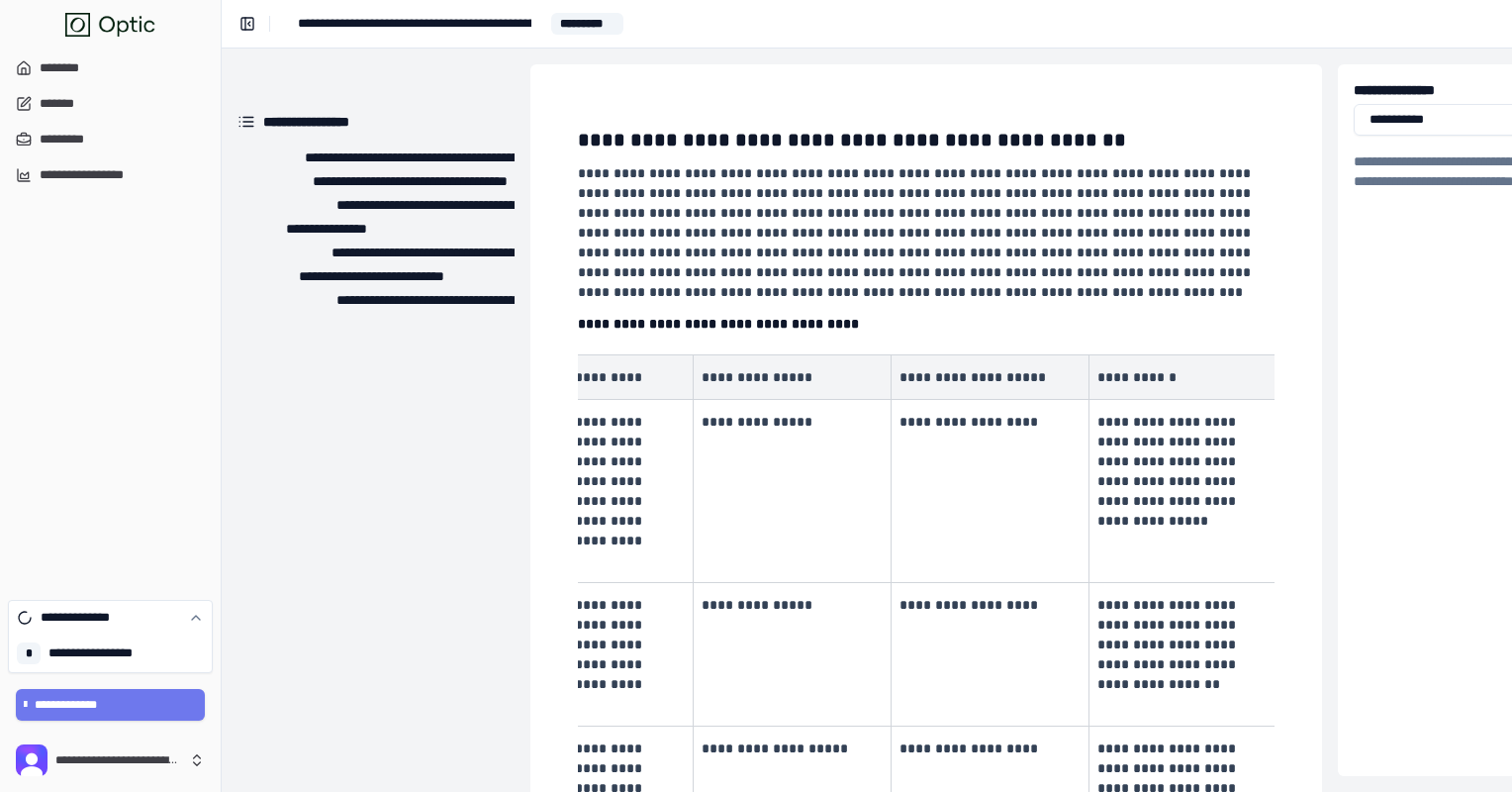 scroll, scrollTop: 0, scrollLeft: 689, axis: horizontal 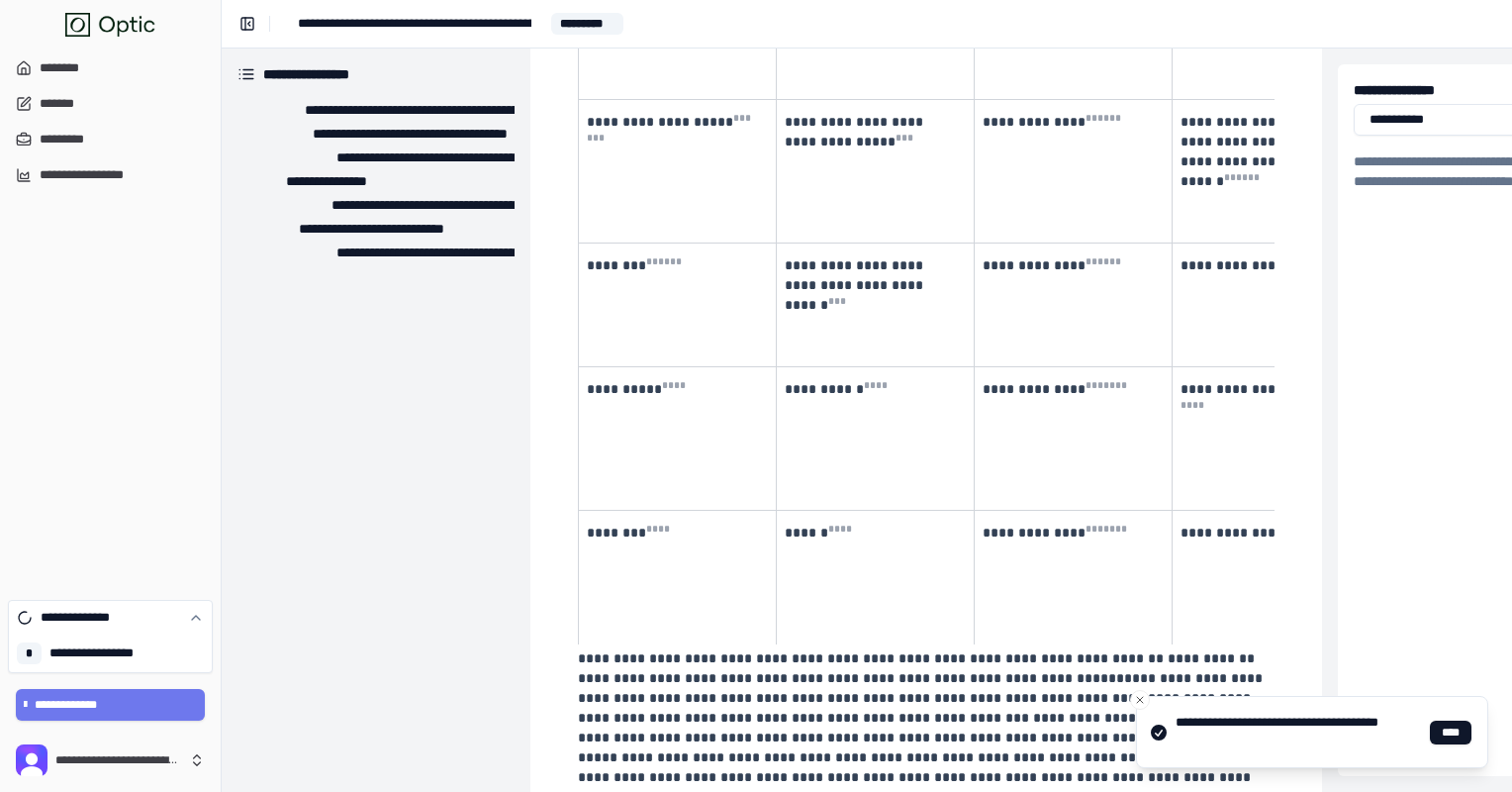 click on "**********" at bounding box center (1074, 581) 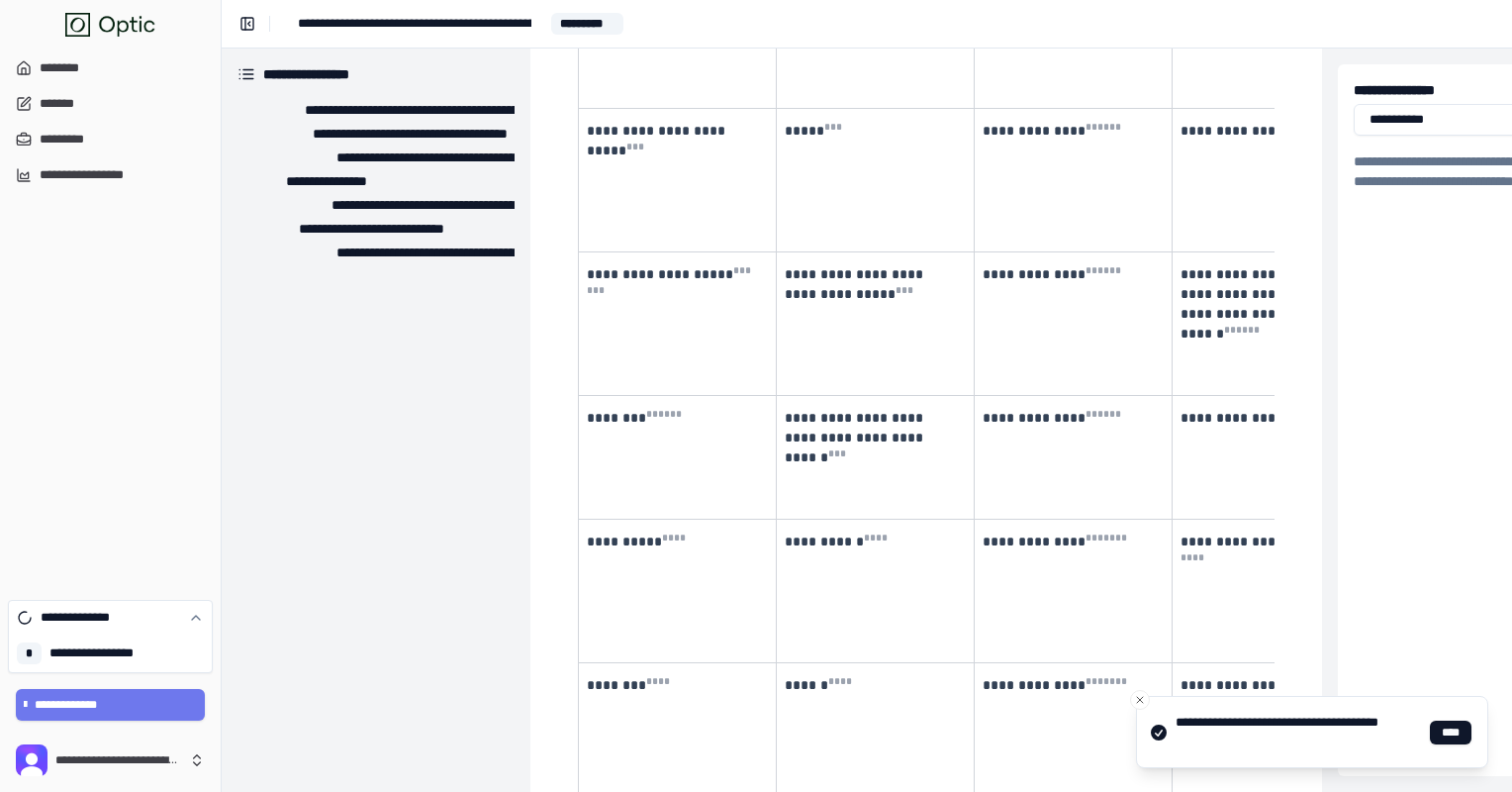 scroll, scrollTop: 1394, scrollLeft: 0, axis: vertical 